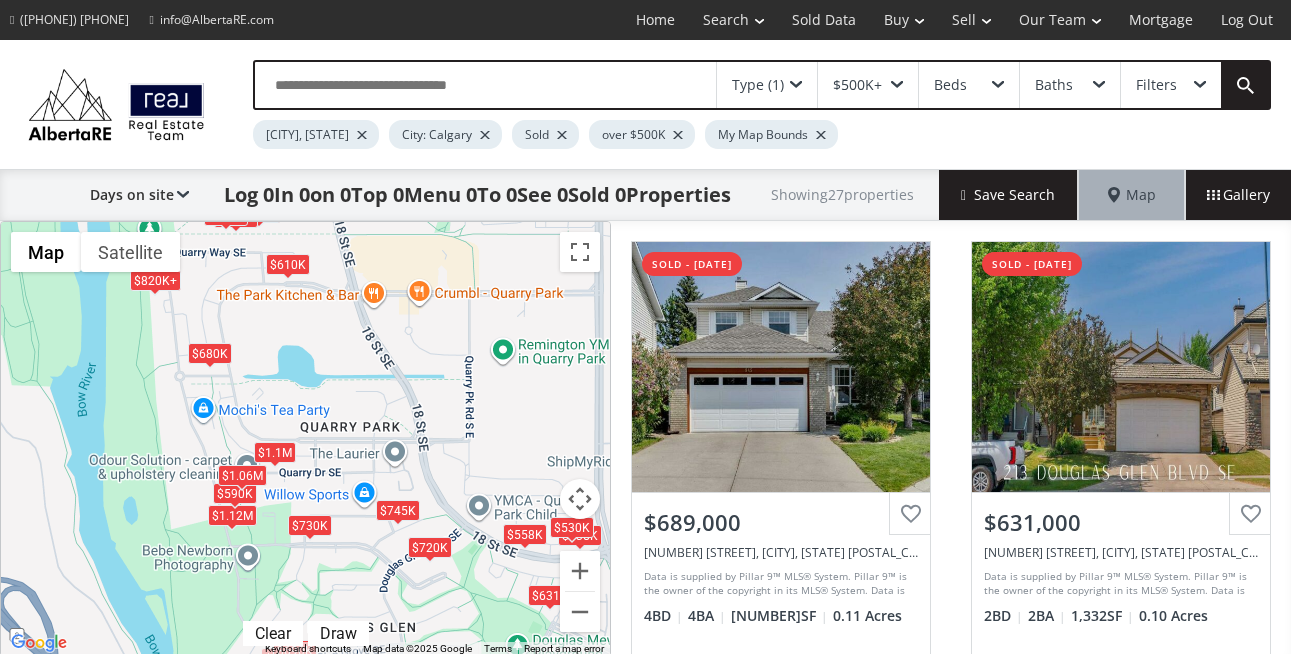 scroll, scrollTop: 0, scrollLeft: 0, axis: both 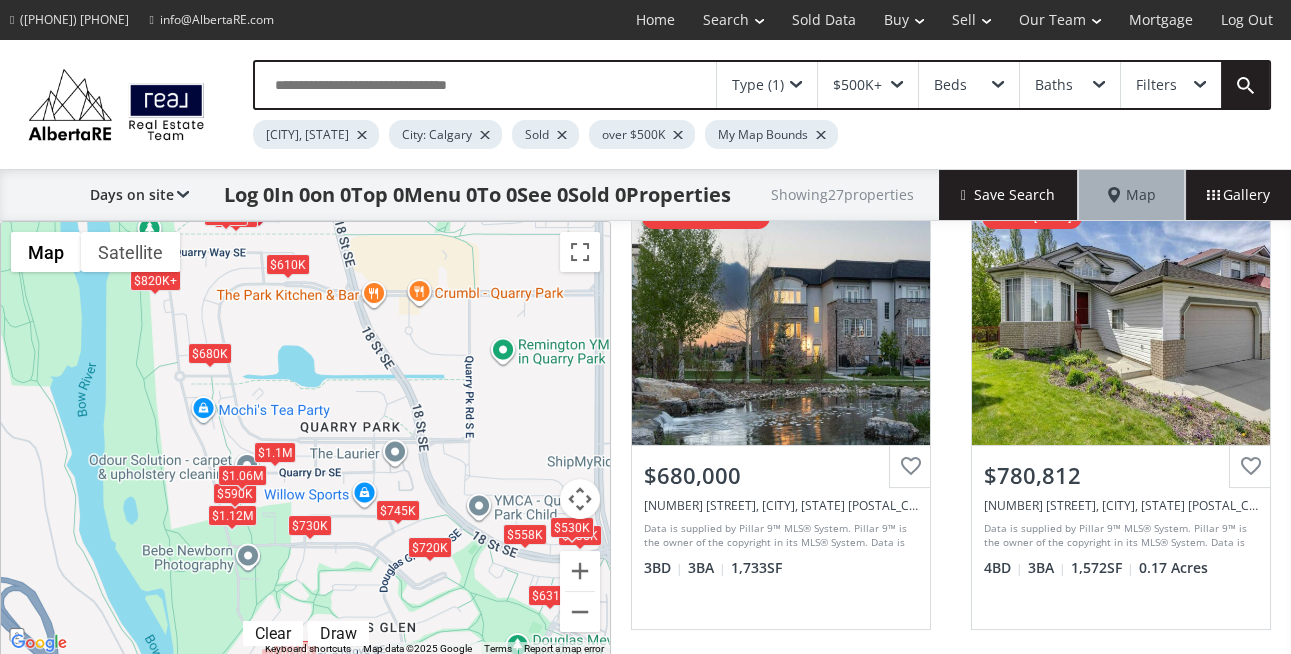 click on "View Photos & Details" at bounding box center (1121, 320) 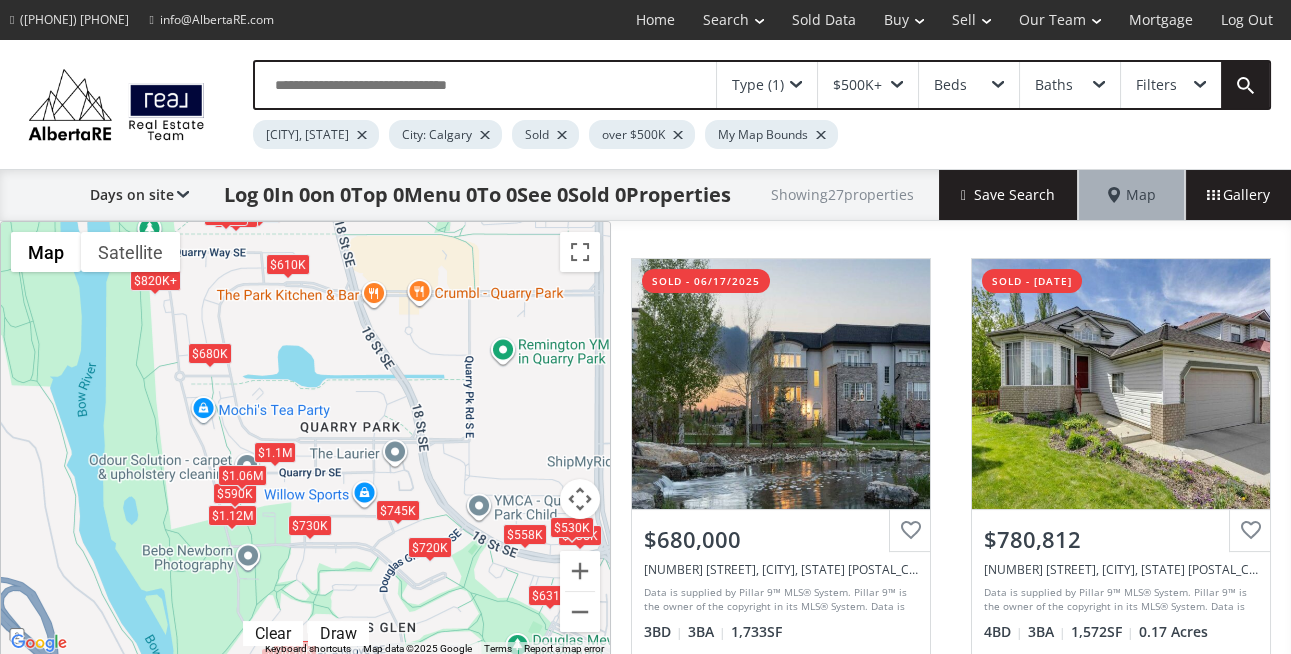 scroll, scrollTop: 928, scrollLeft: 0, axis: vertical 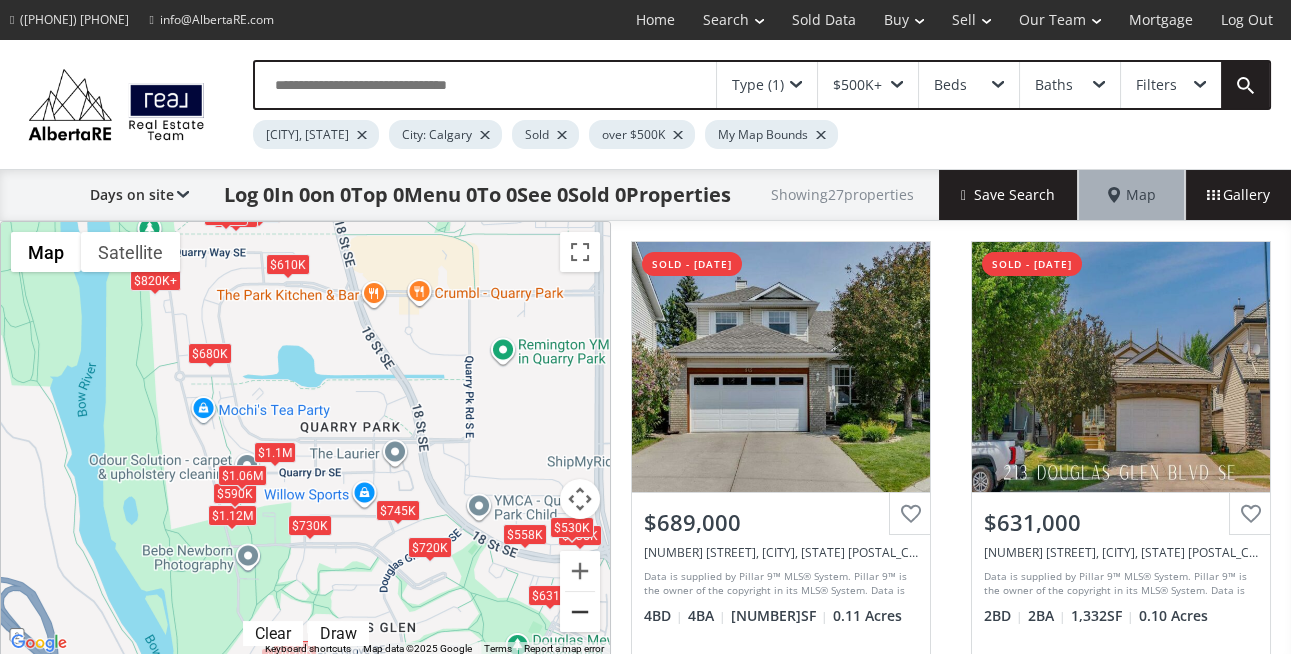 click at bounding box center [580, 612] 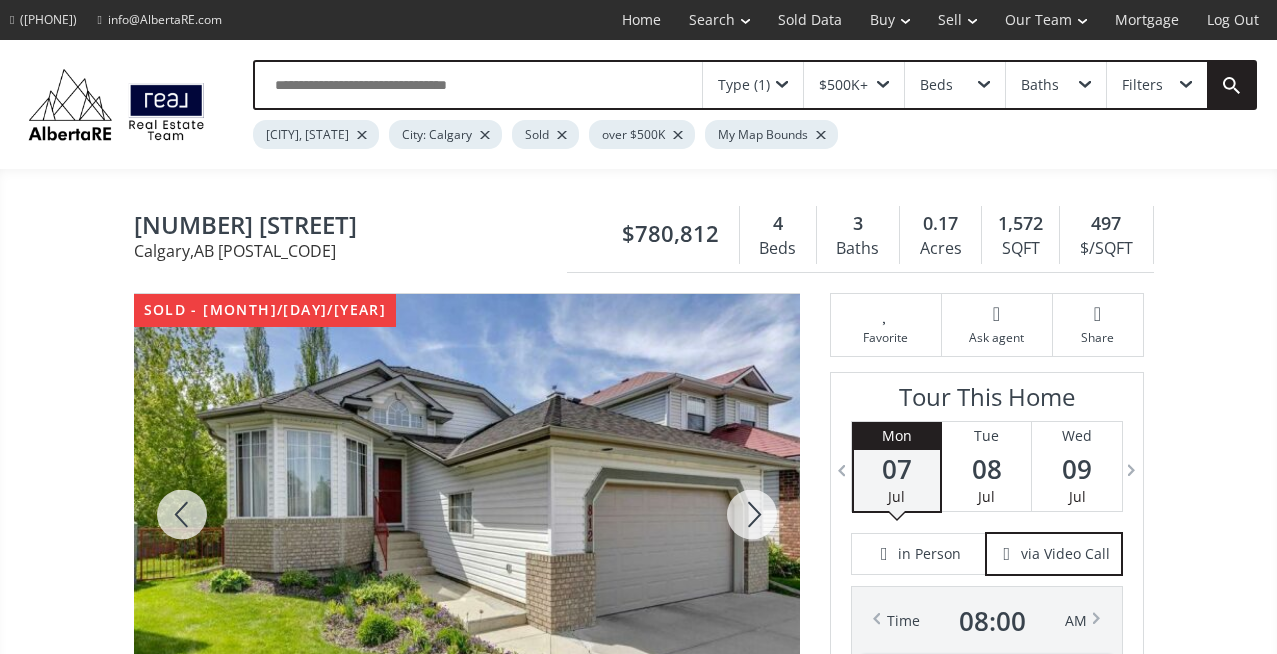 scroll, scrollTop: 249, scrollLeft: 0, axis: vertical 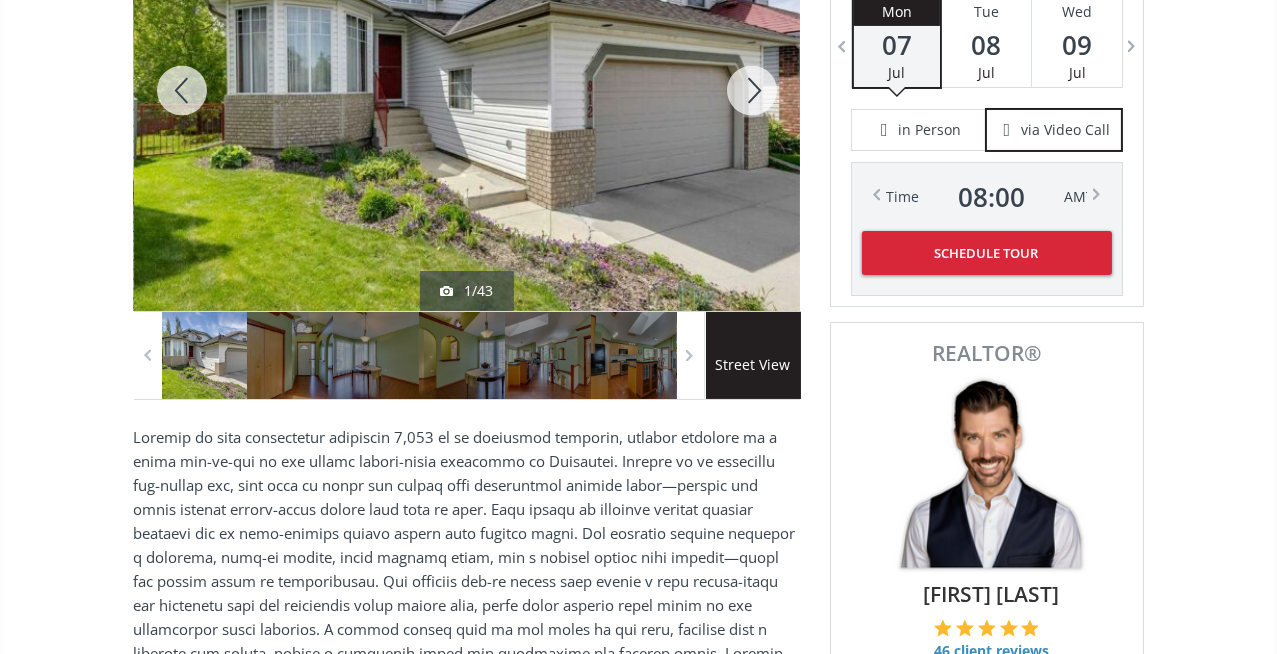 click at bounding box center (752, 90) 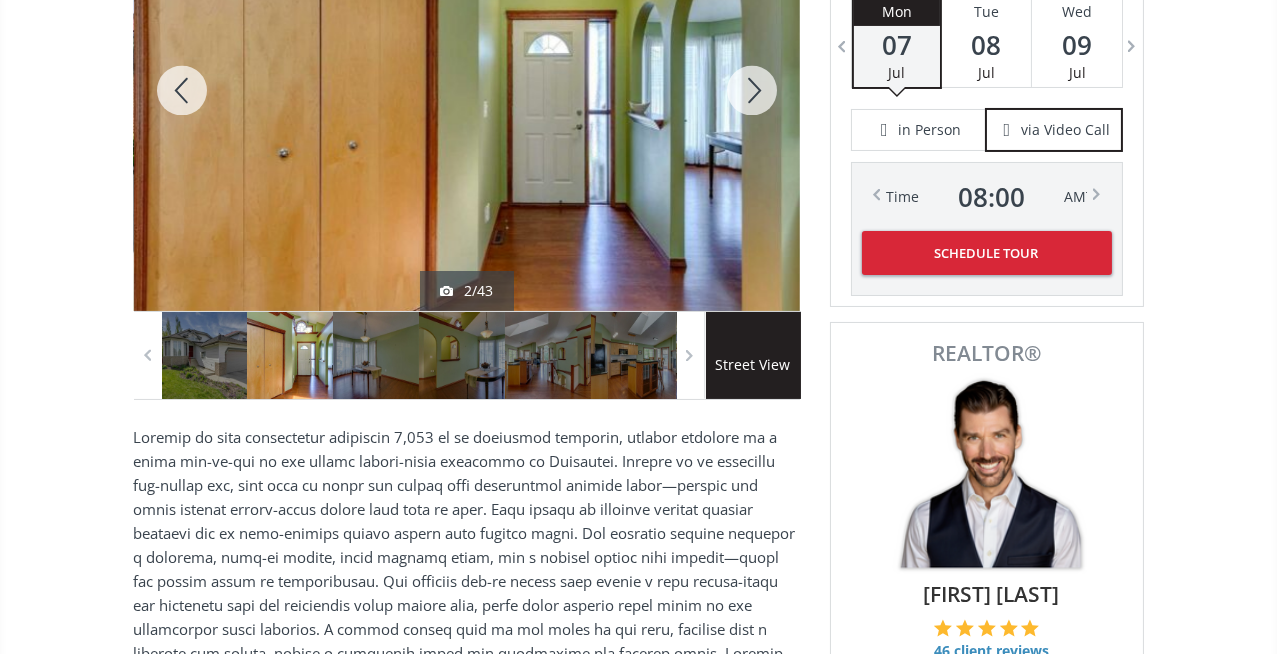 click at bounding box center [752, 90] 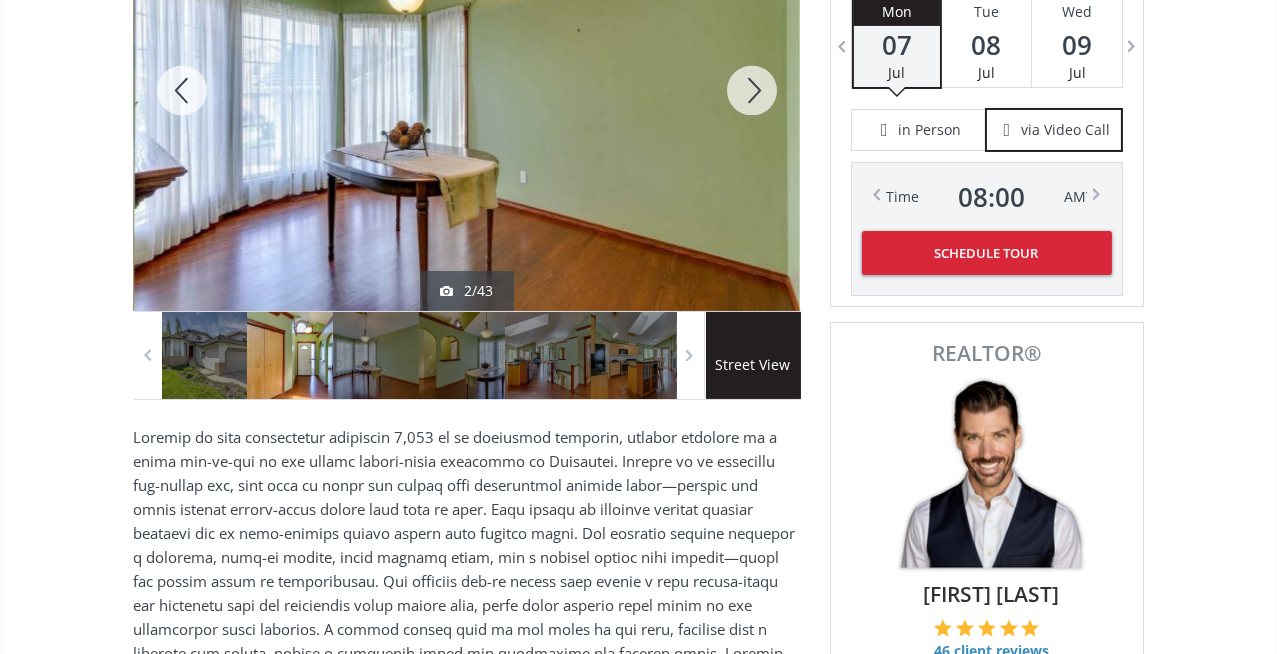 click at bounding box center (752, 90) 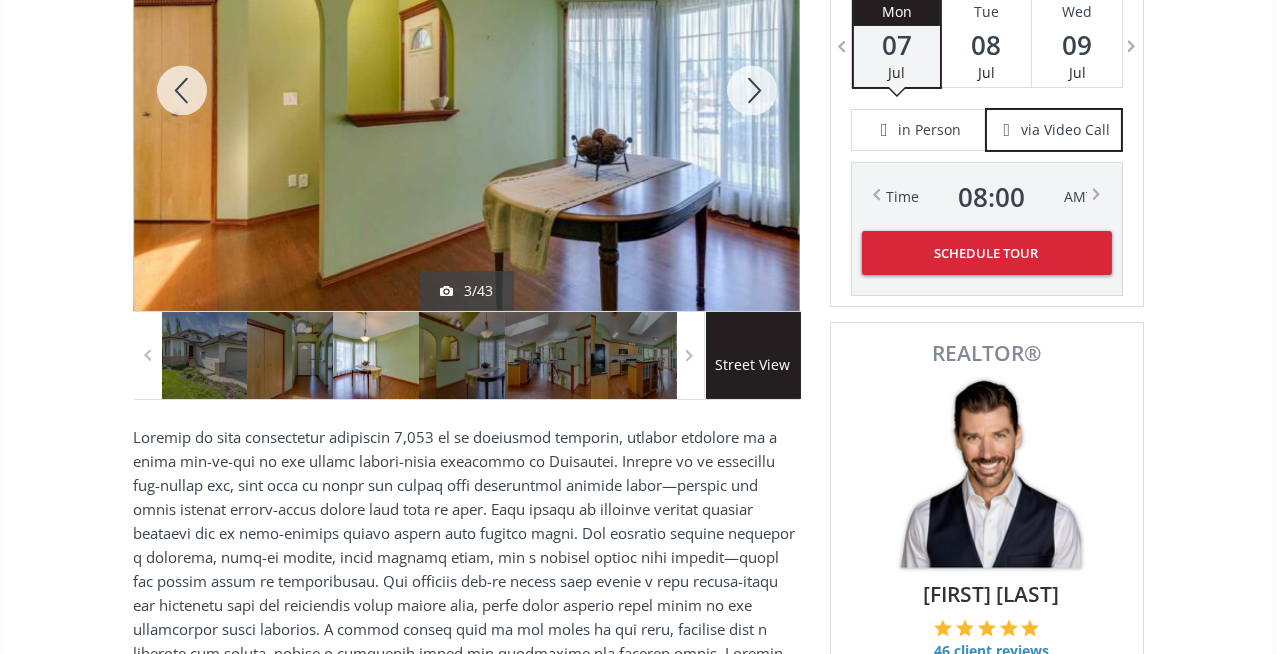 click at bounding box center (752, 90) 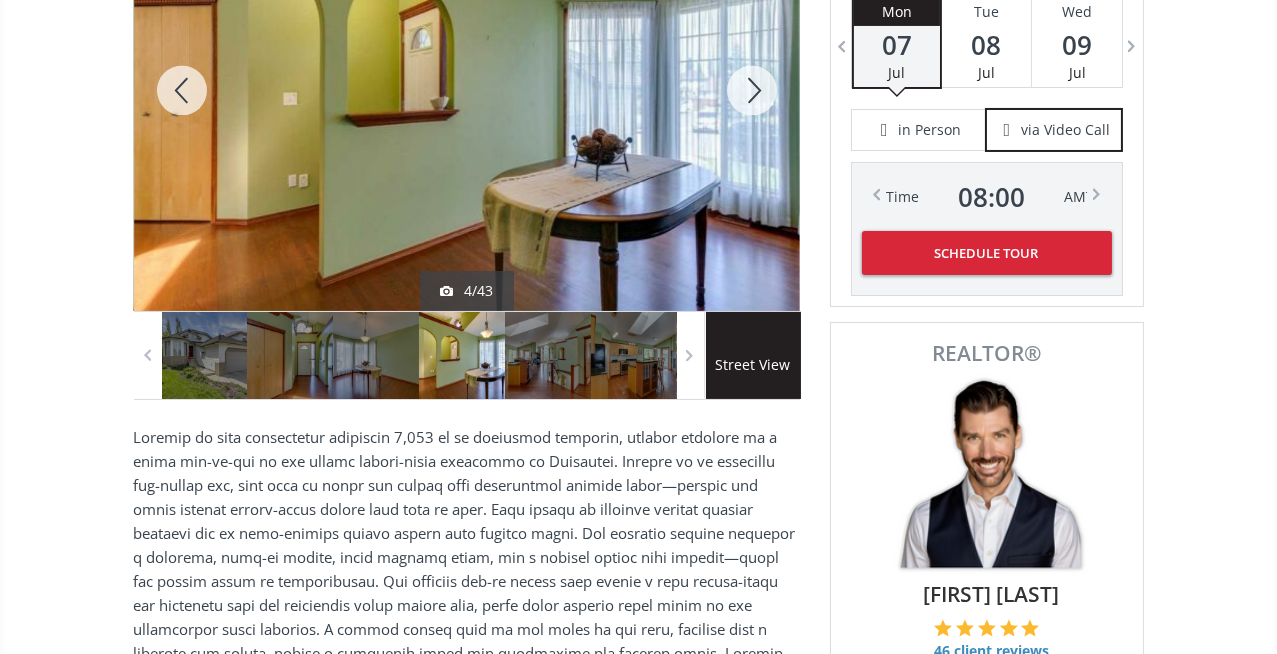 click at bounding box center [752, 90] 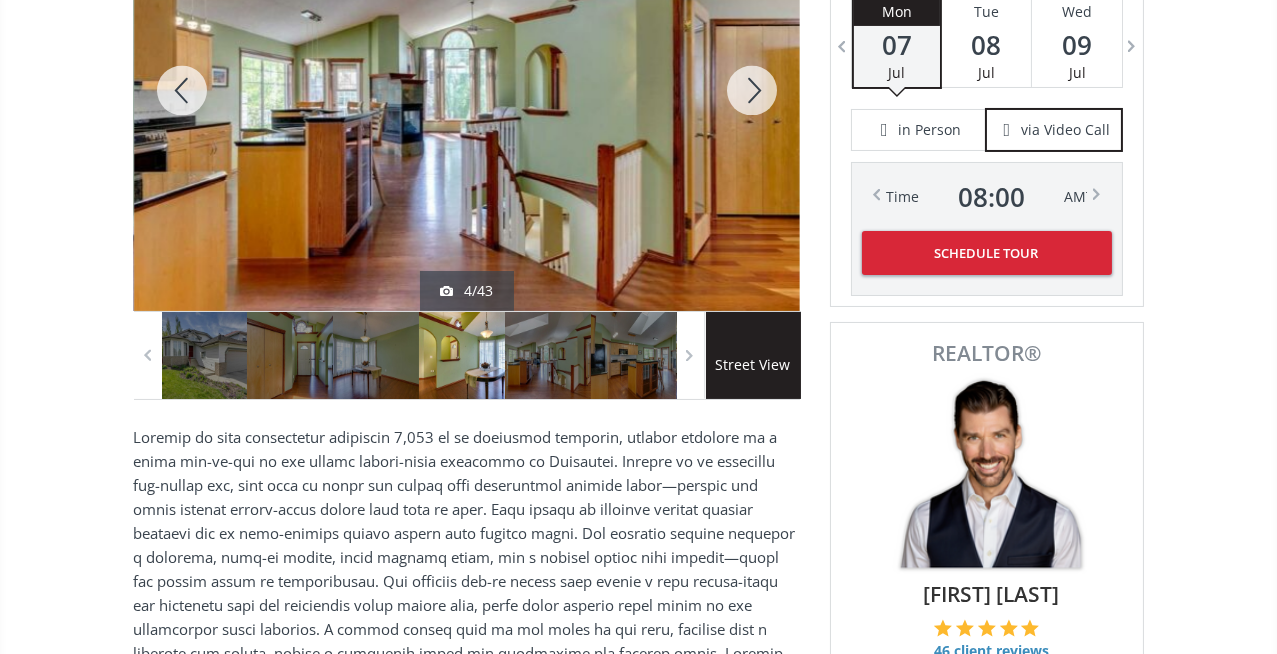 click at bounding box center (752, 90) 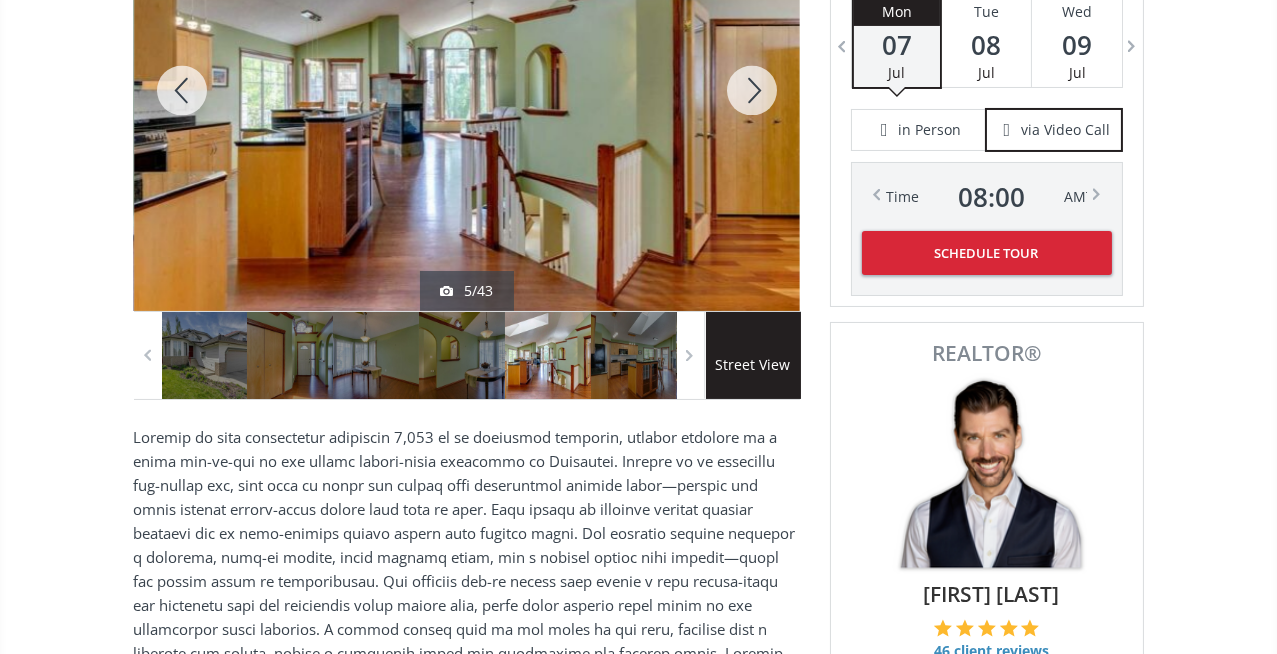 click at bounding box center (752, 90) 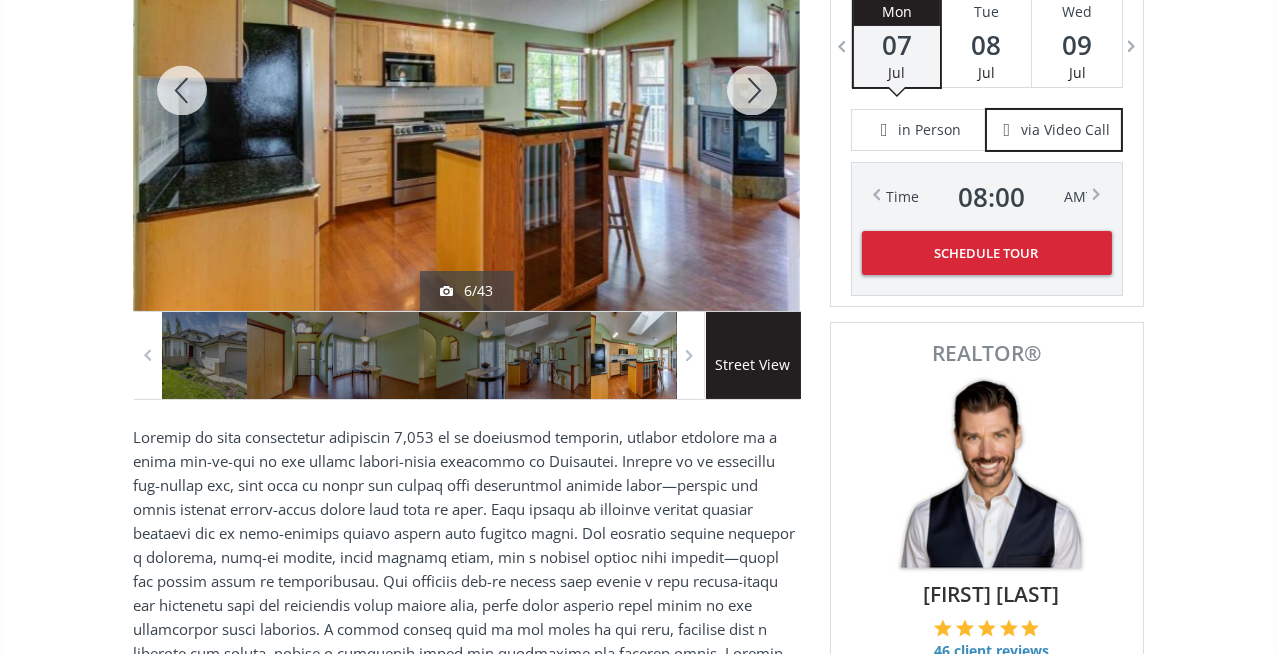 click at bounding box center (752, 90) 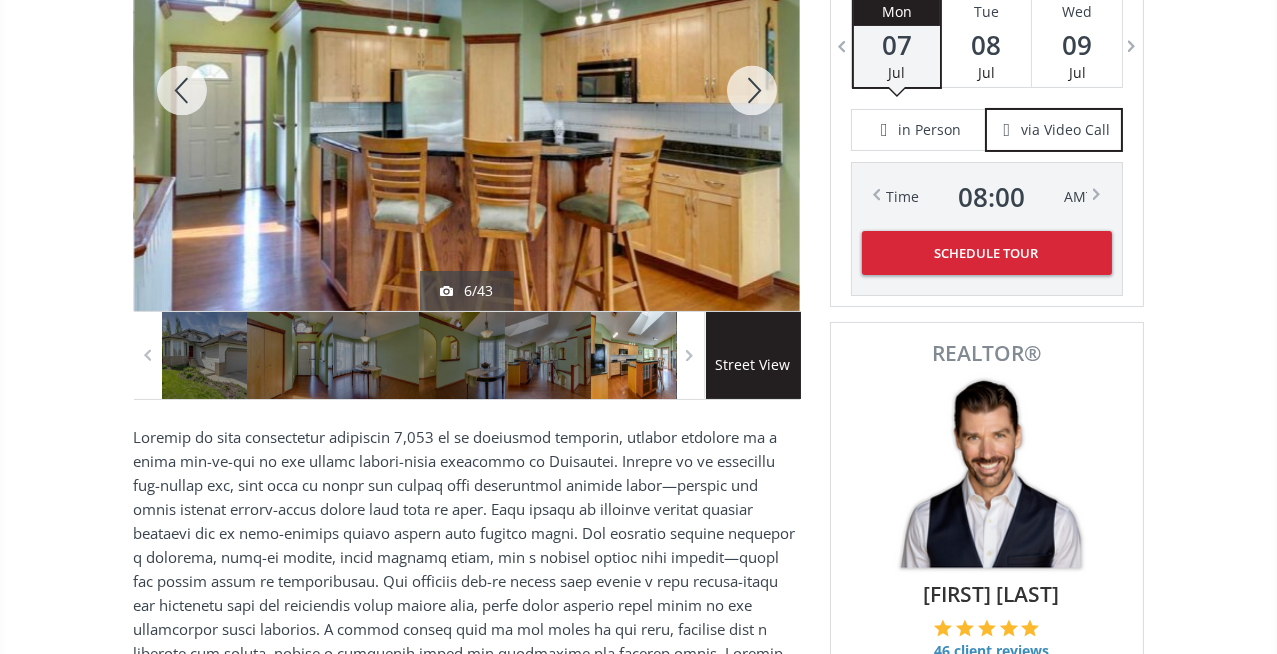 click at bounding box center (752, 90) 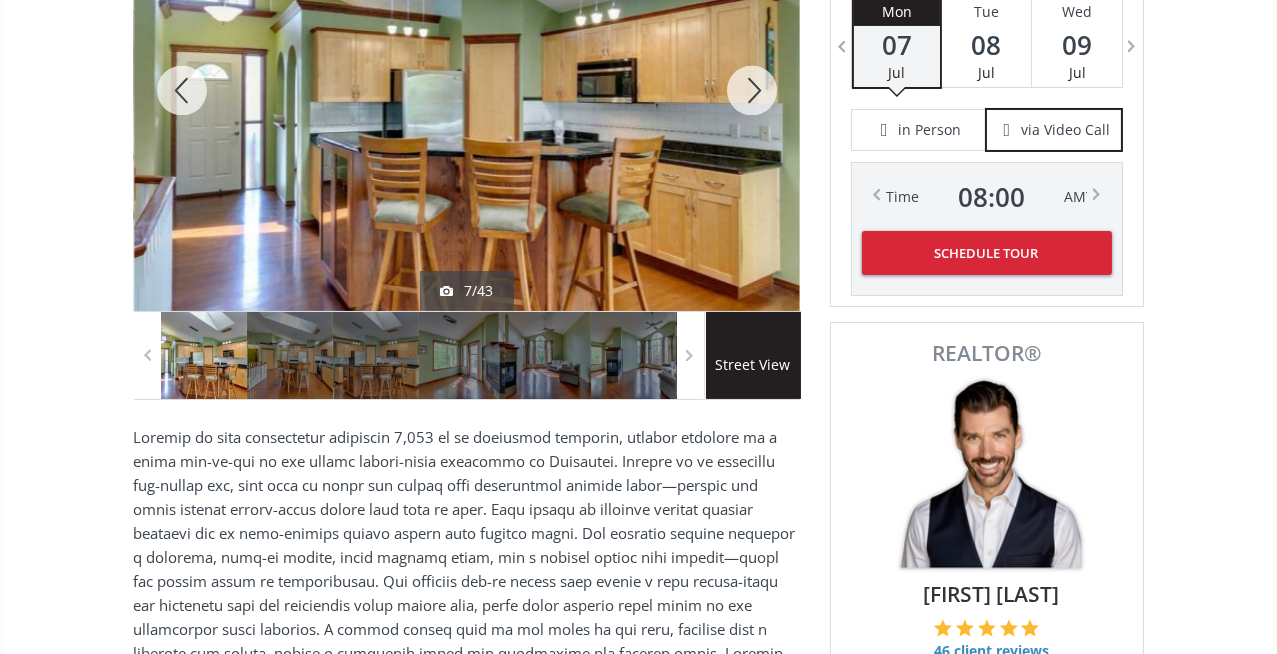 click at bounding box center [752, 90] 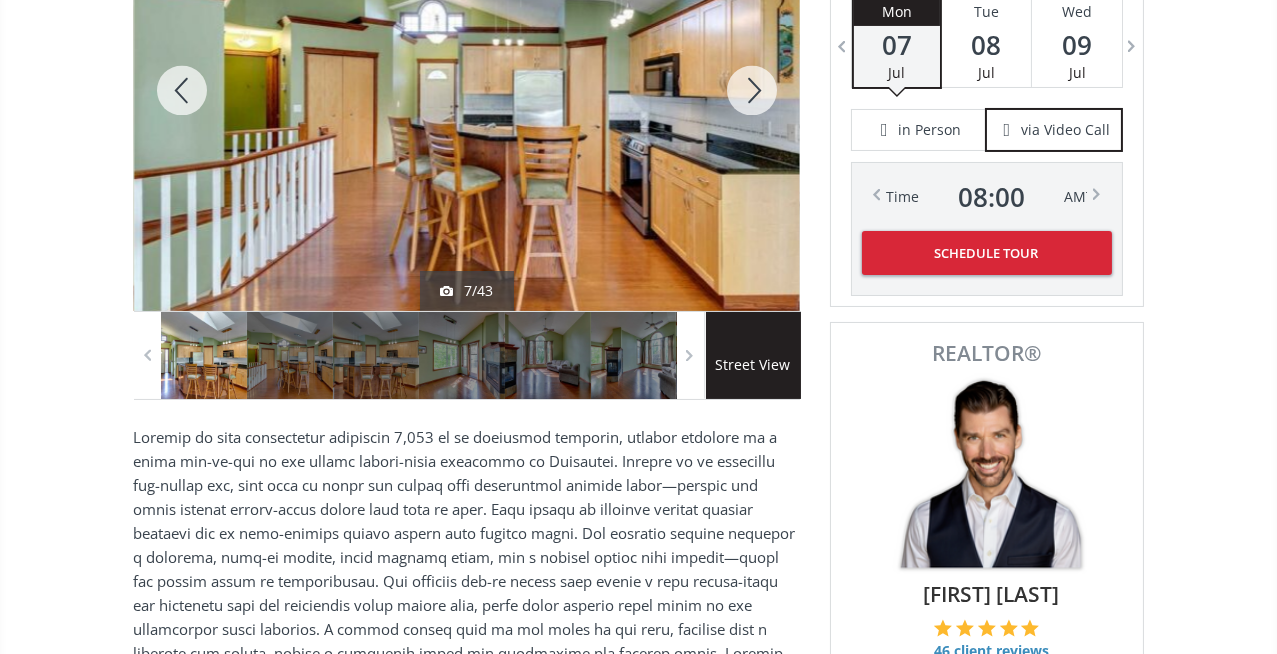 click at bounding box center (752, 90) 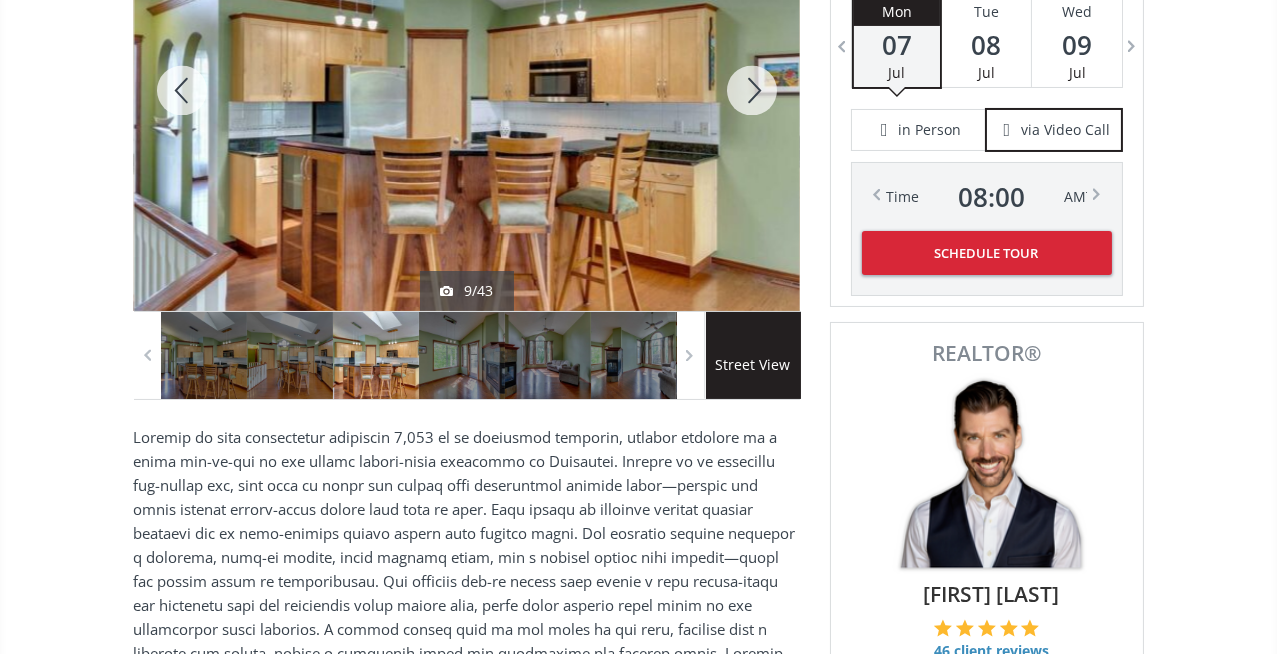 click at bounding box center (752, 90) 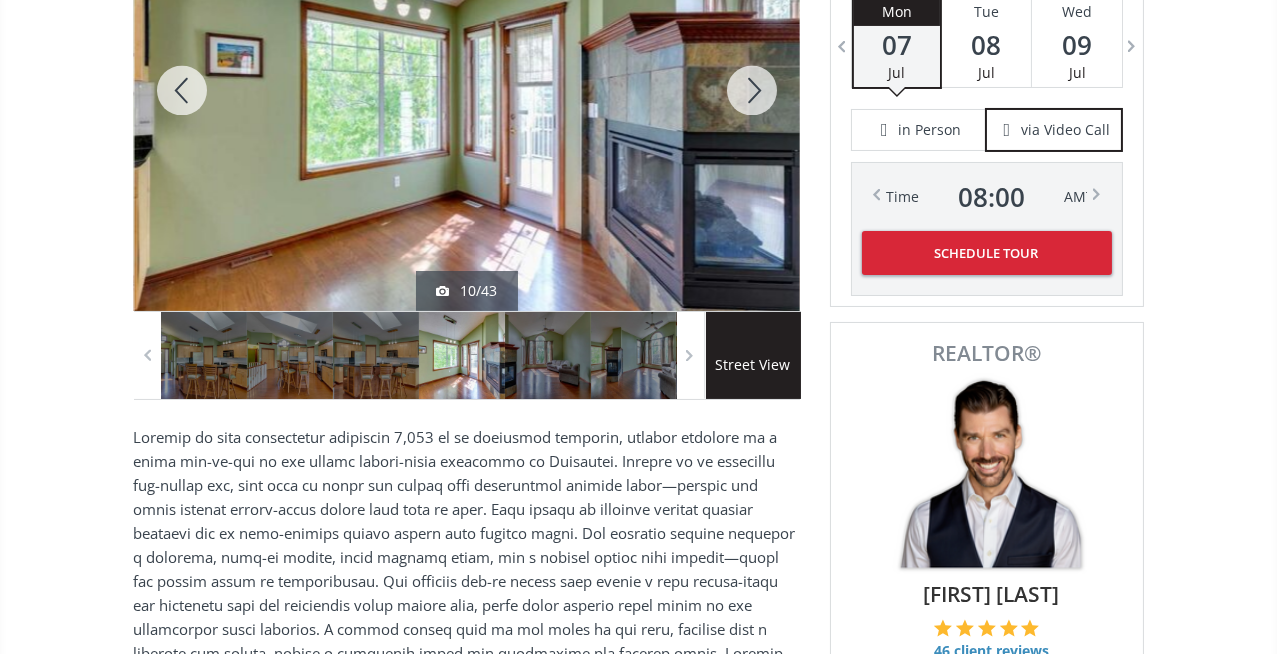 click at bounding box center [752, 90] 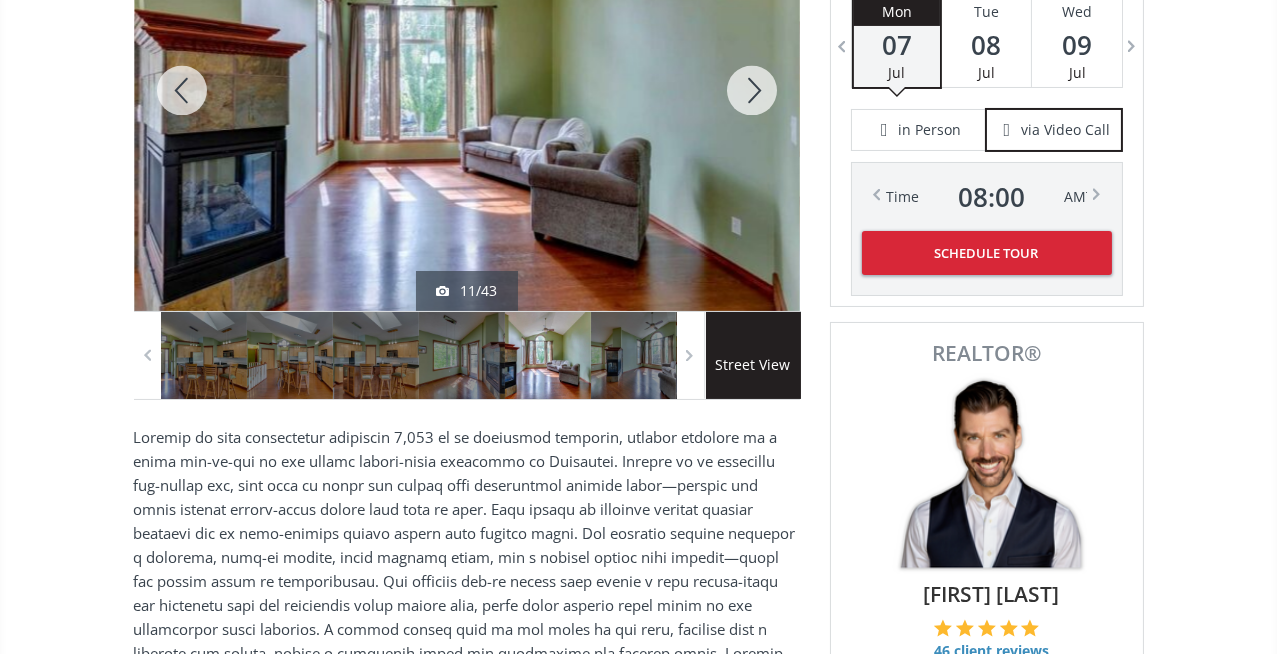 click at bounding box center (752, 90) 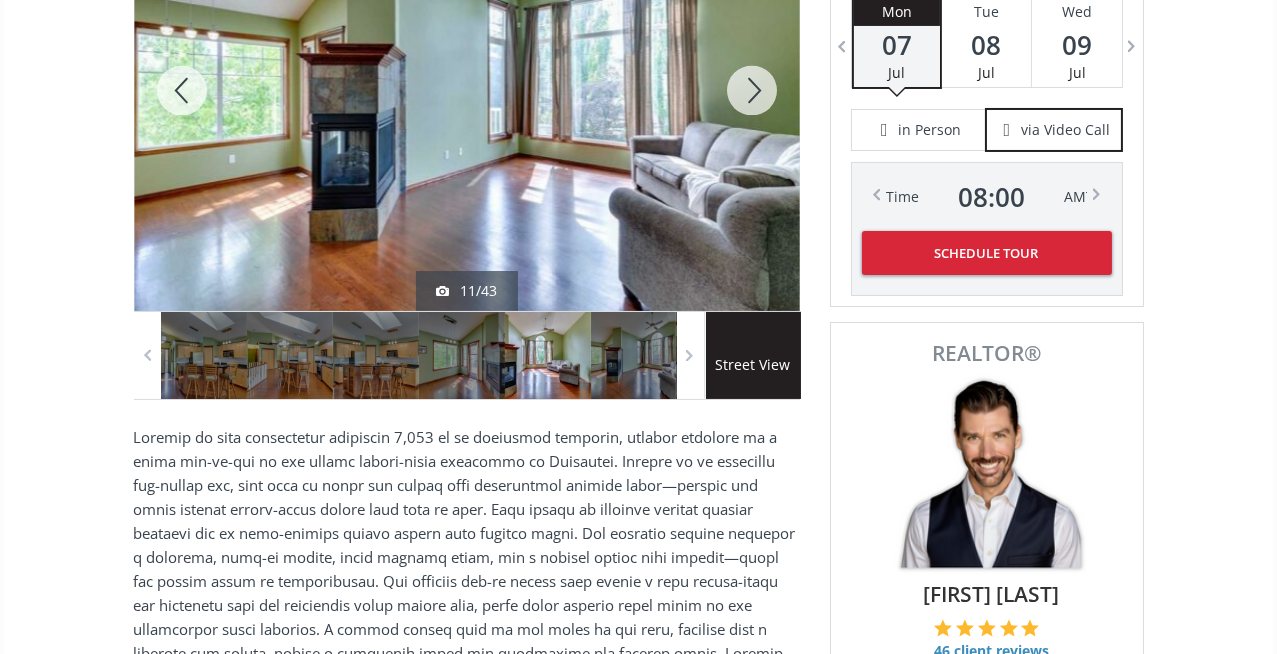 click at bounding box center [752, 90] 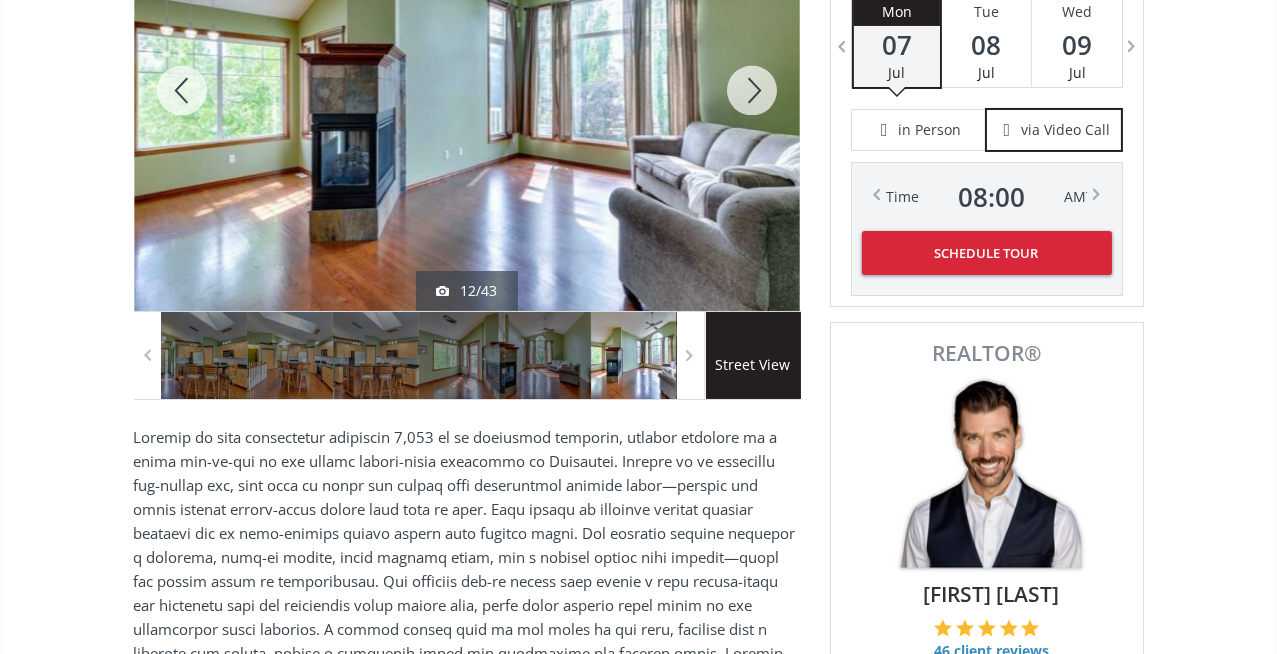 click at bounding box center [752, 90] 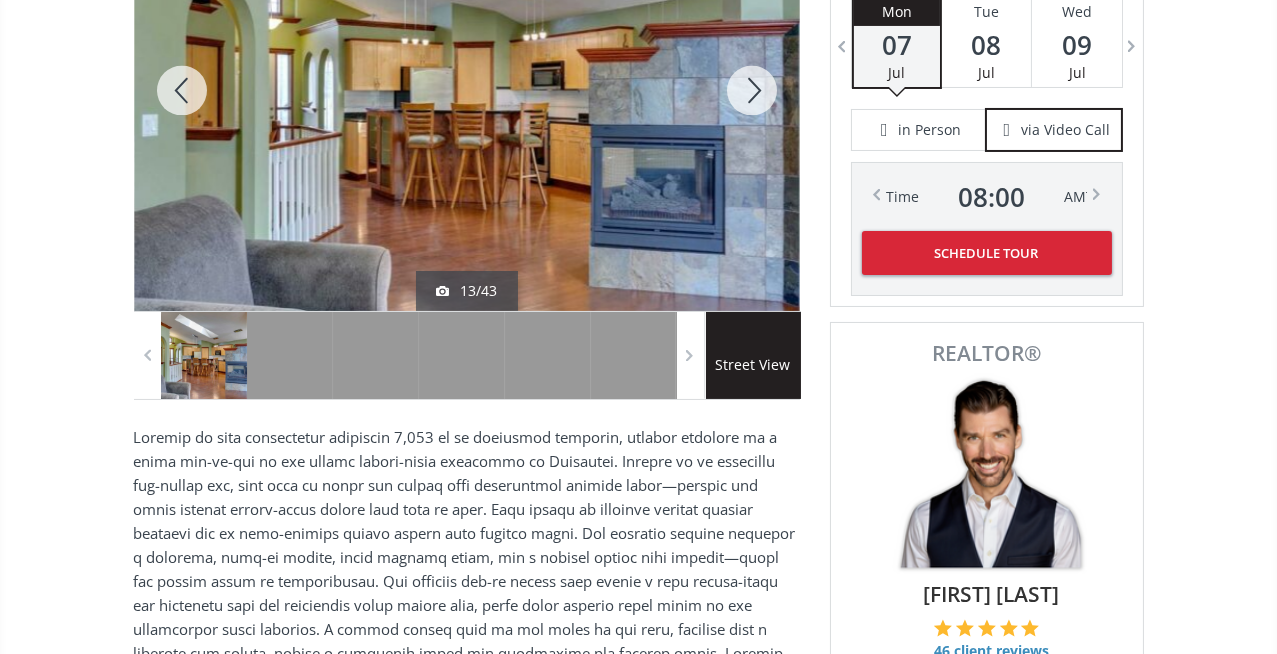 click at bounding box center (752, 90) 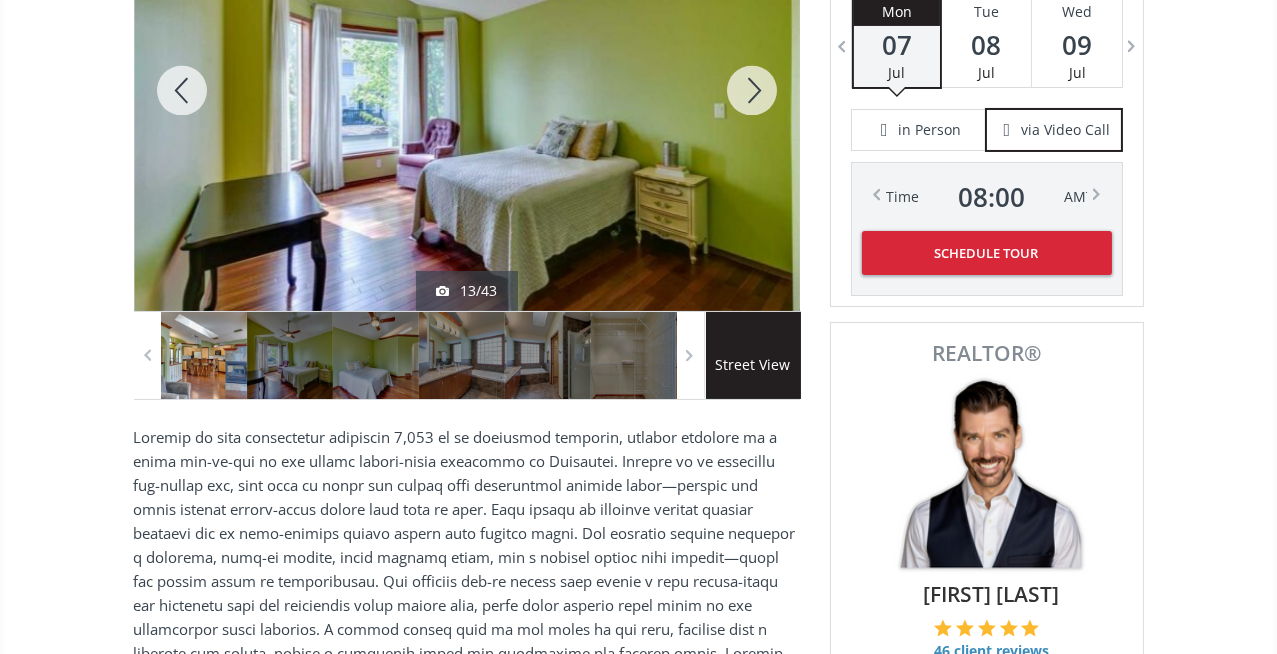 click at bounding box center (752, 90) 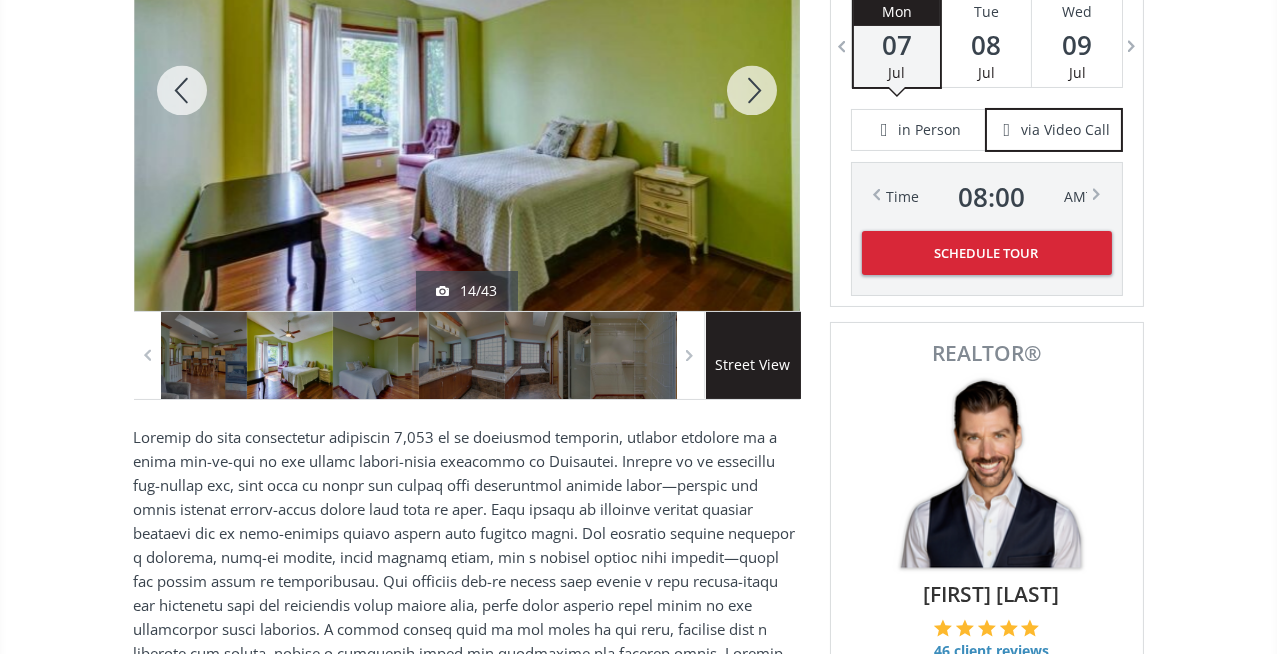 click at bounding box center (752, 90) 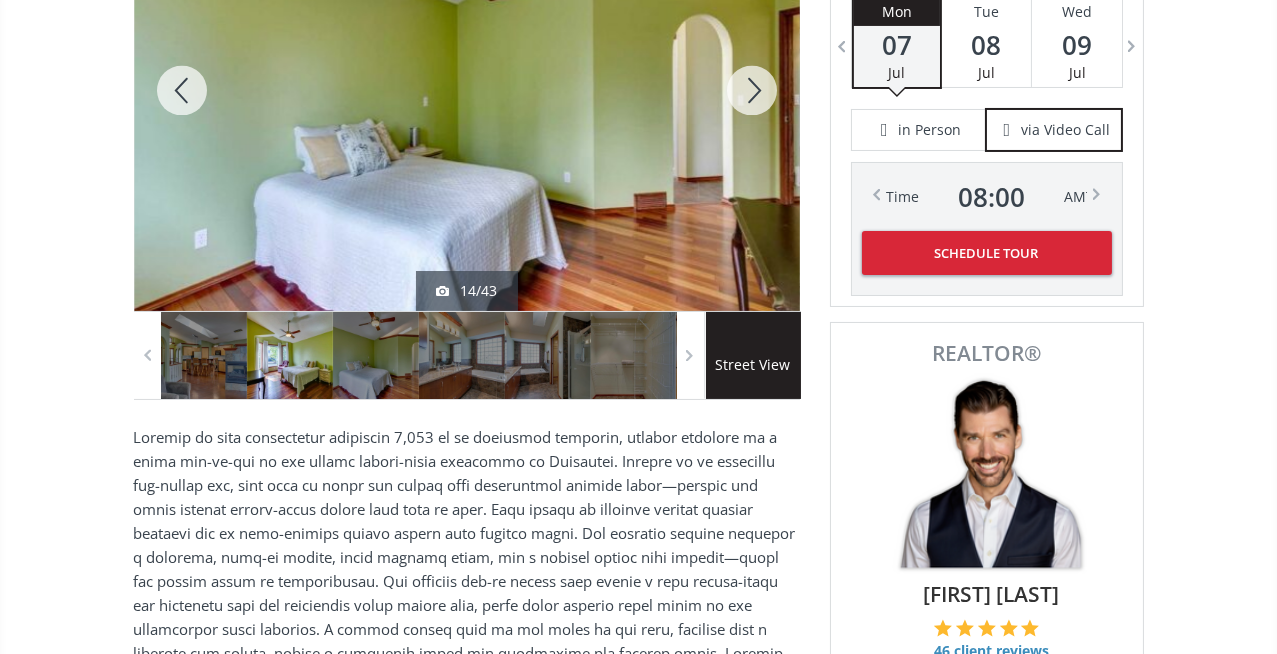 click at bounding box center [752, 90] 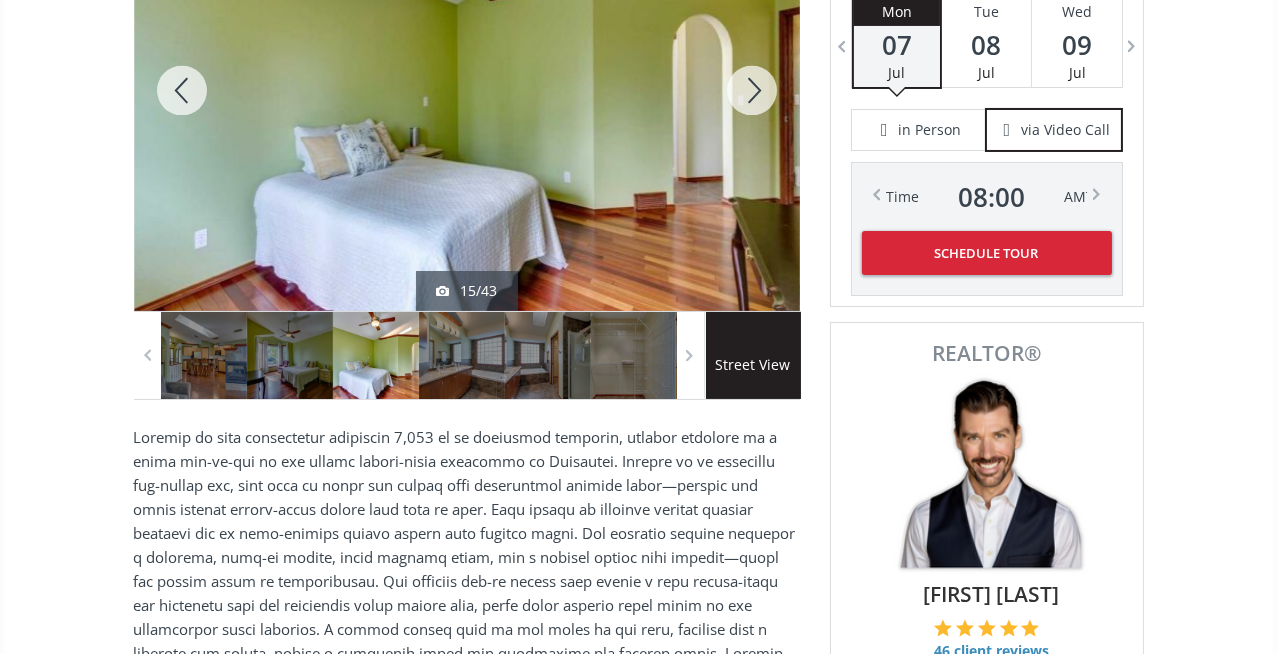 click at bounding box center [752, 90] 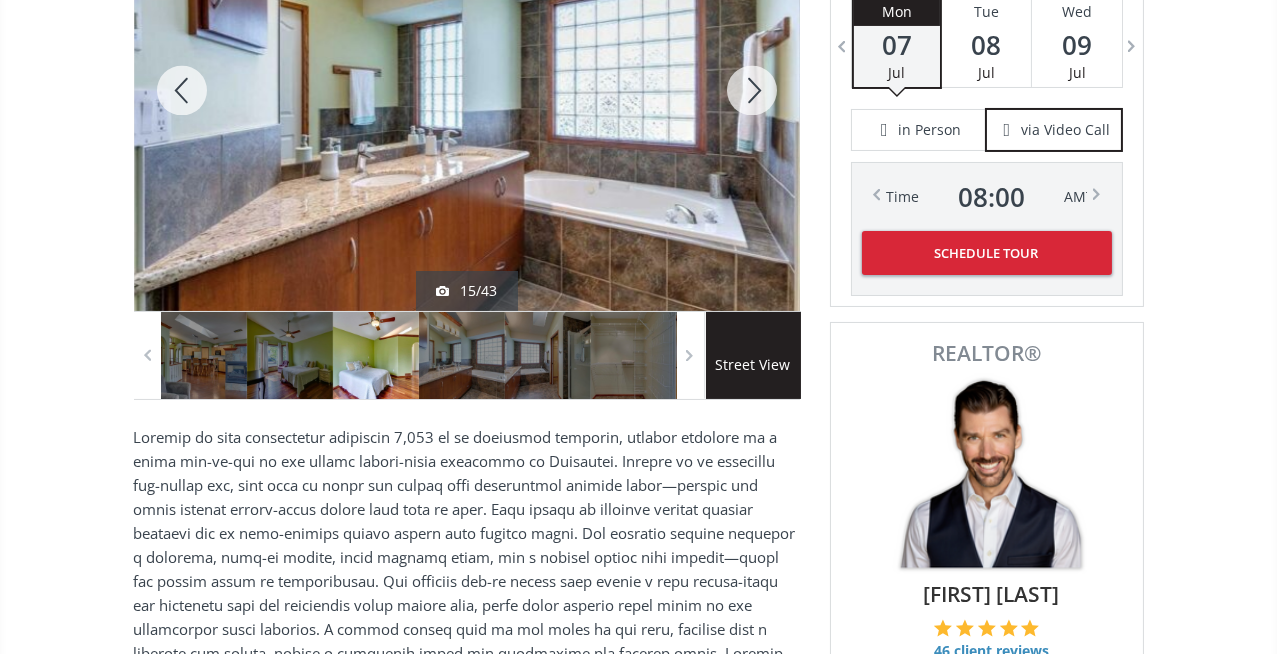 click at bounding box center (752, 90) 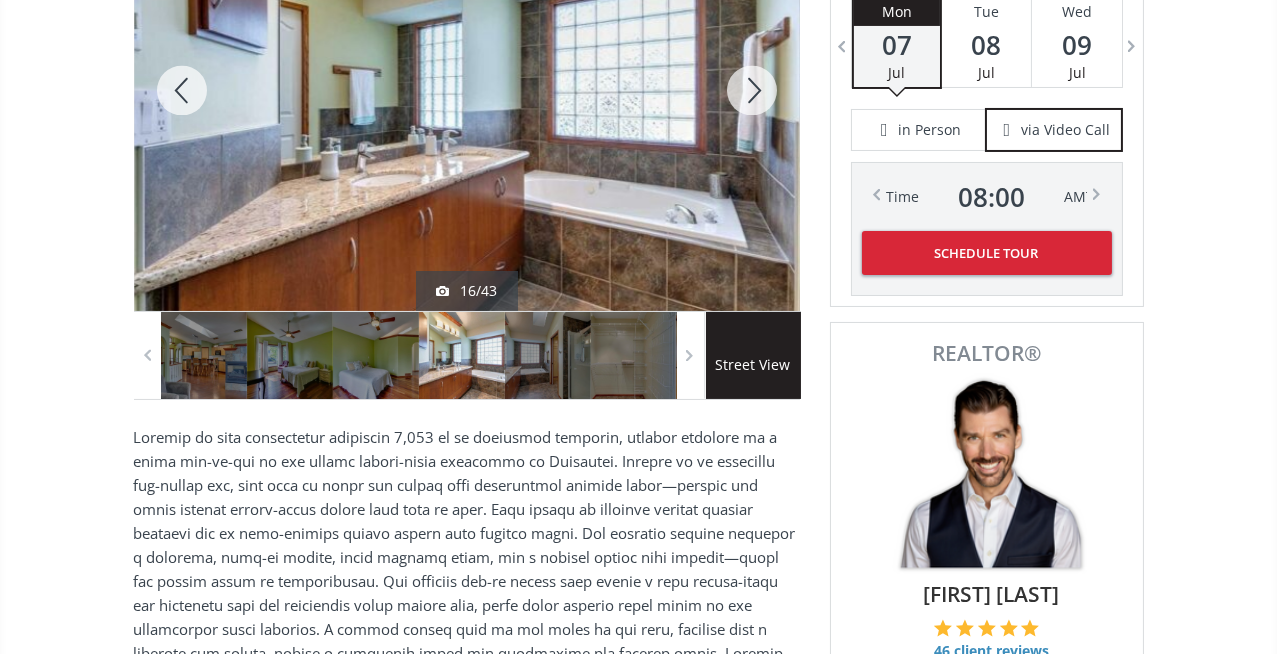 click at bounding box center (752, 90) 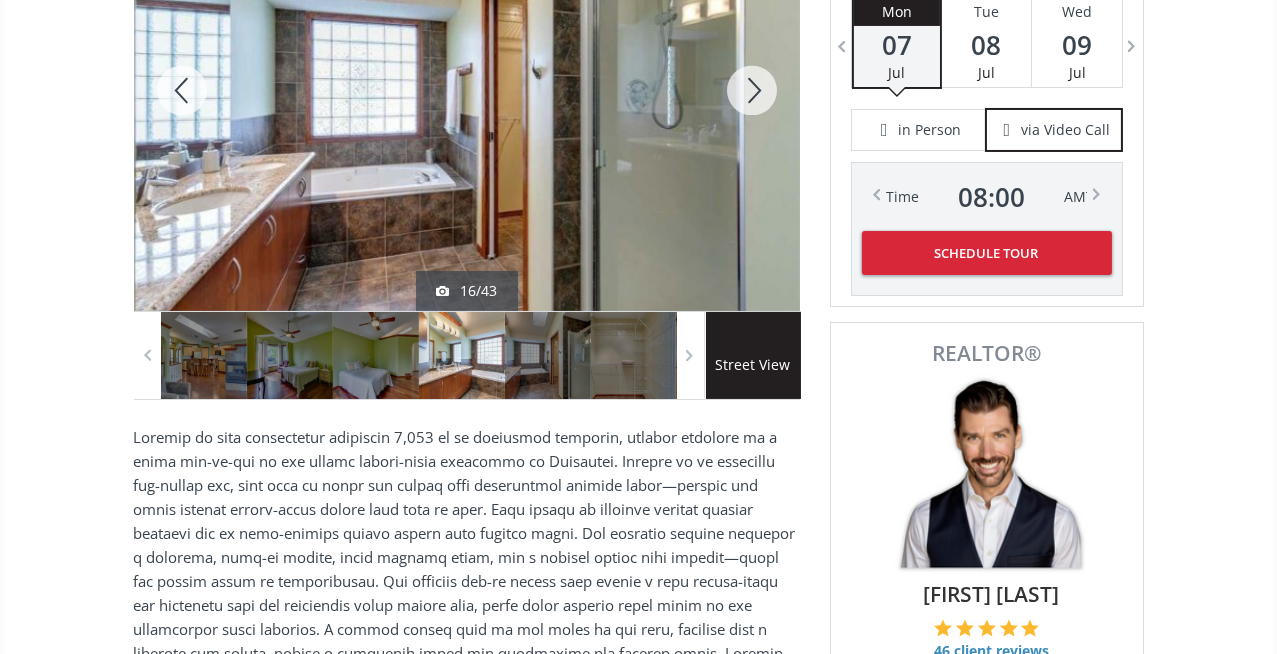 click at bounding box center [752, 90] 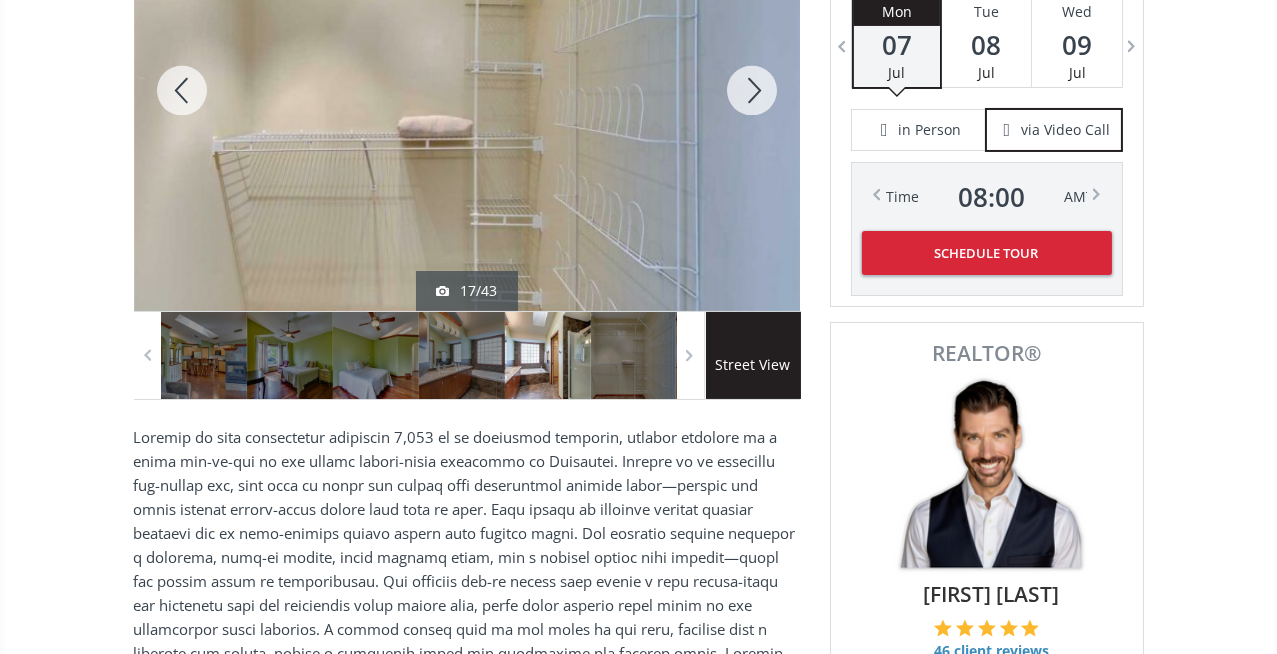 click at bounding box center [752, 90] 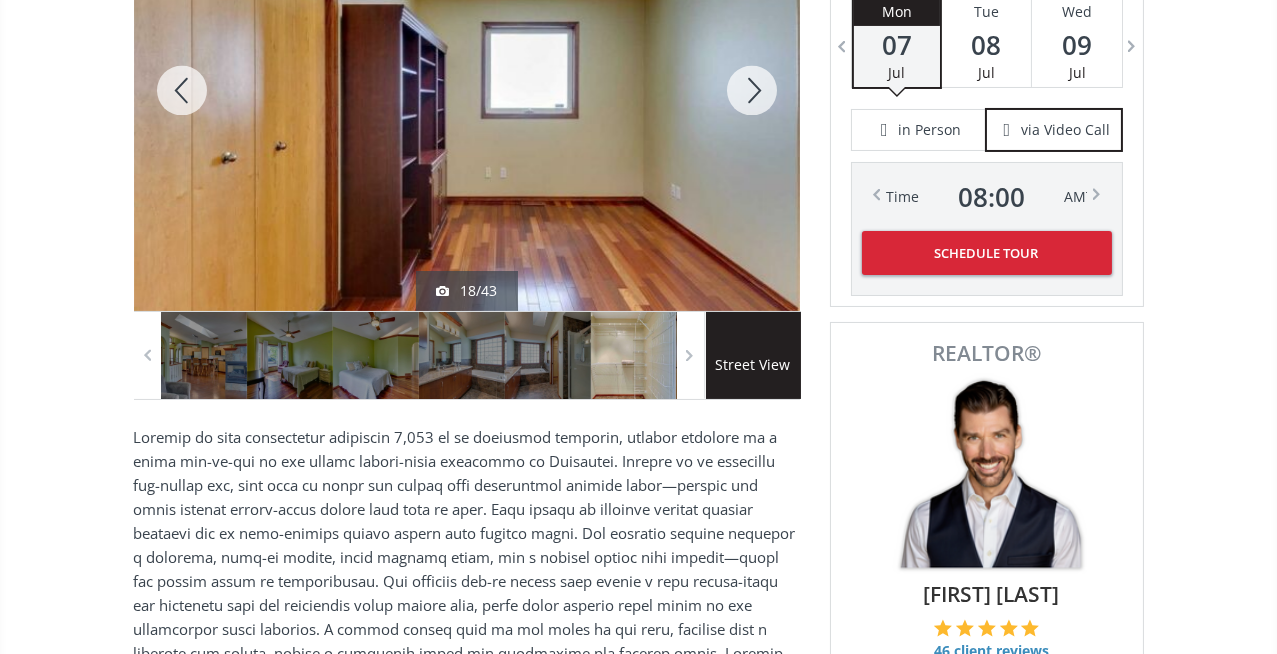 click at bounding box center (752, 90) 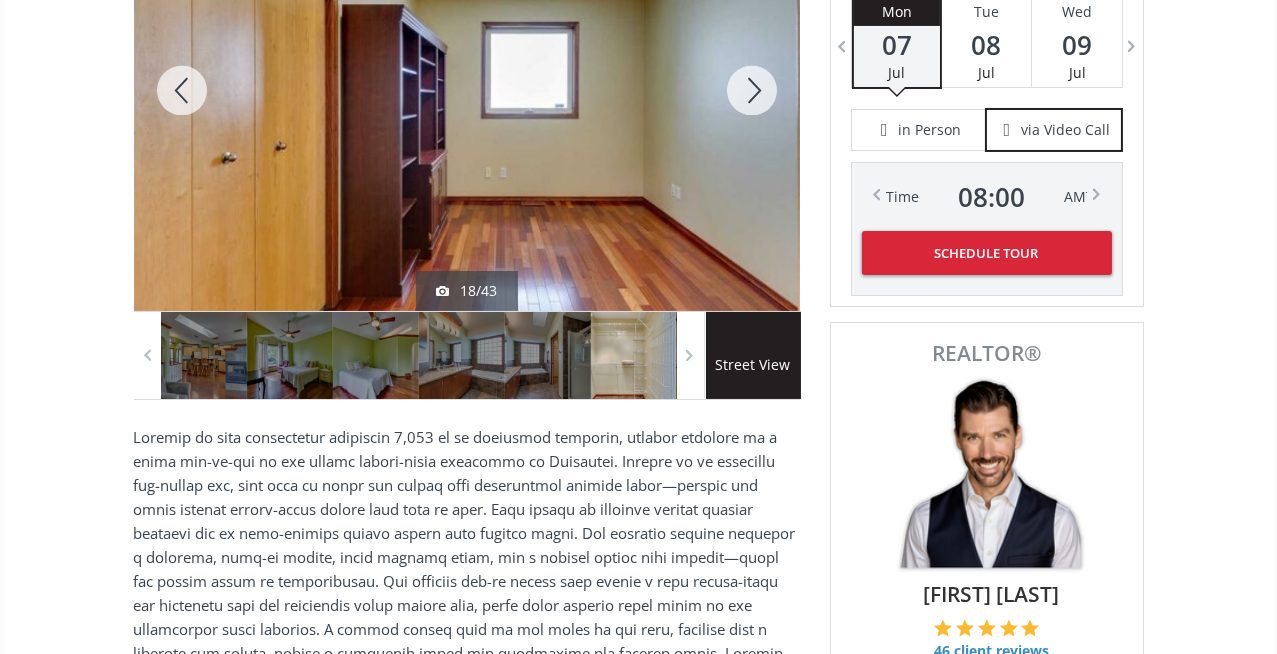 click at bounding box center (752, 90) 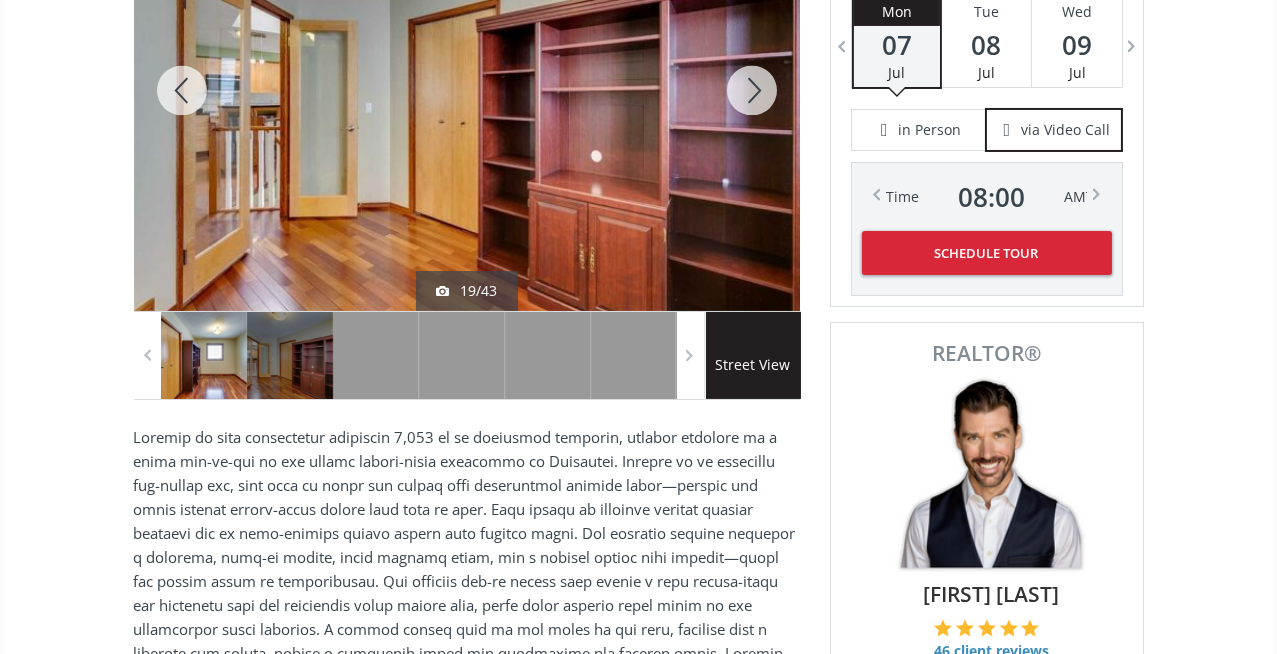click at bounding box center (752, 90) 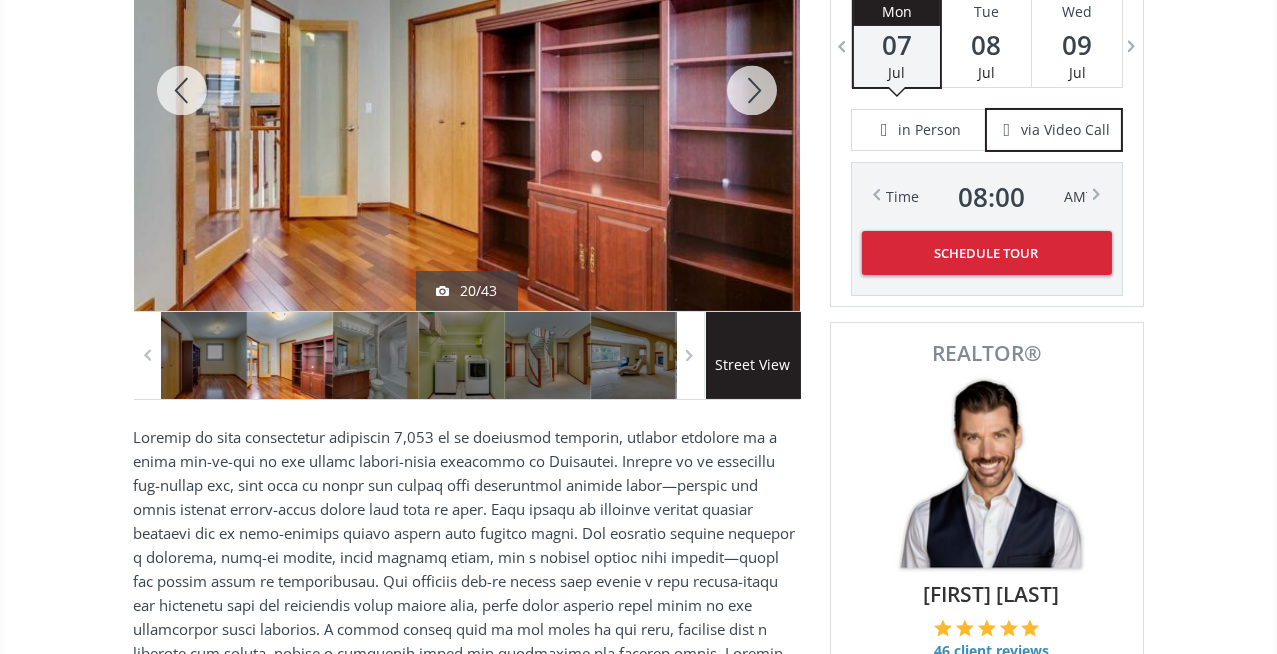 click at bounding box center (752, 90) 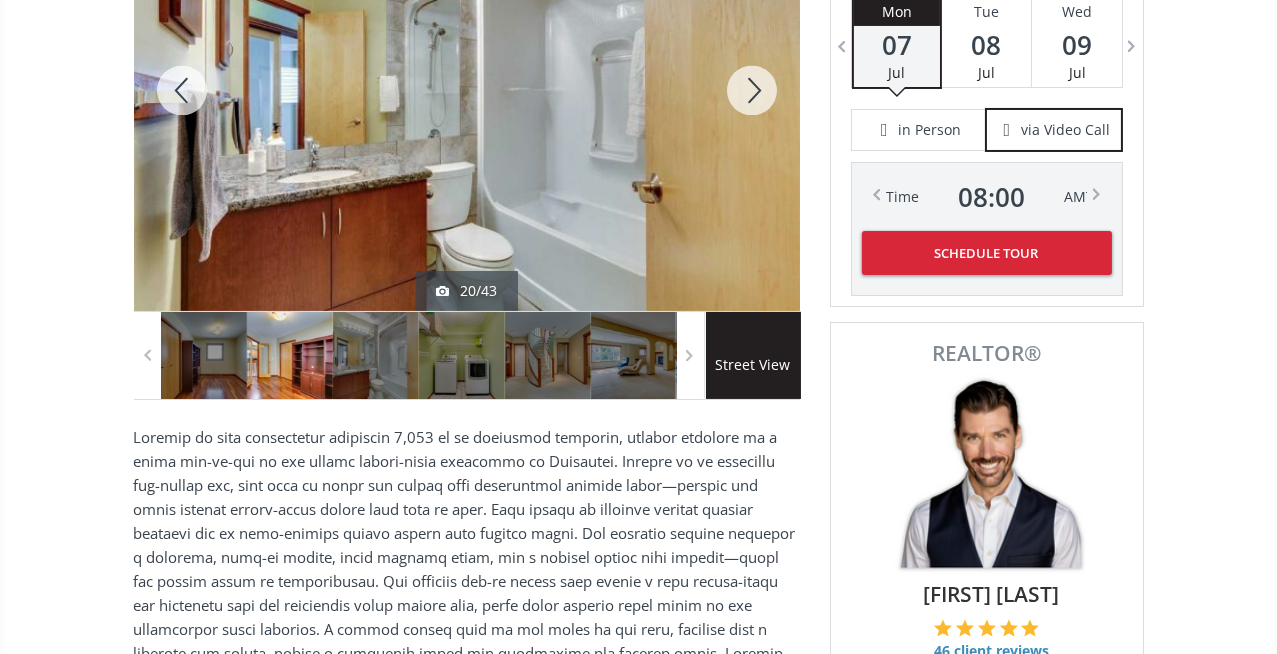 click at bounding box center [752, 90] 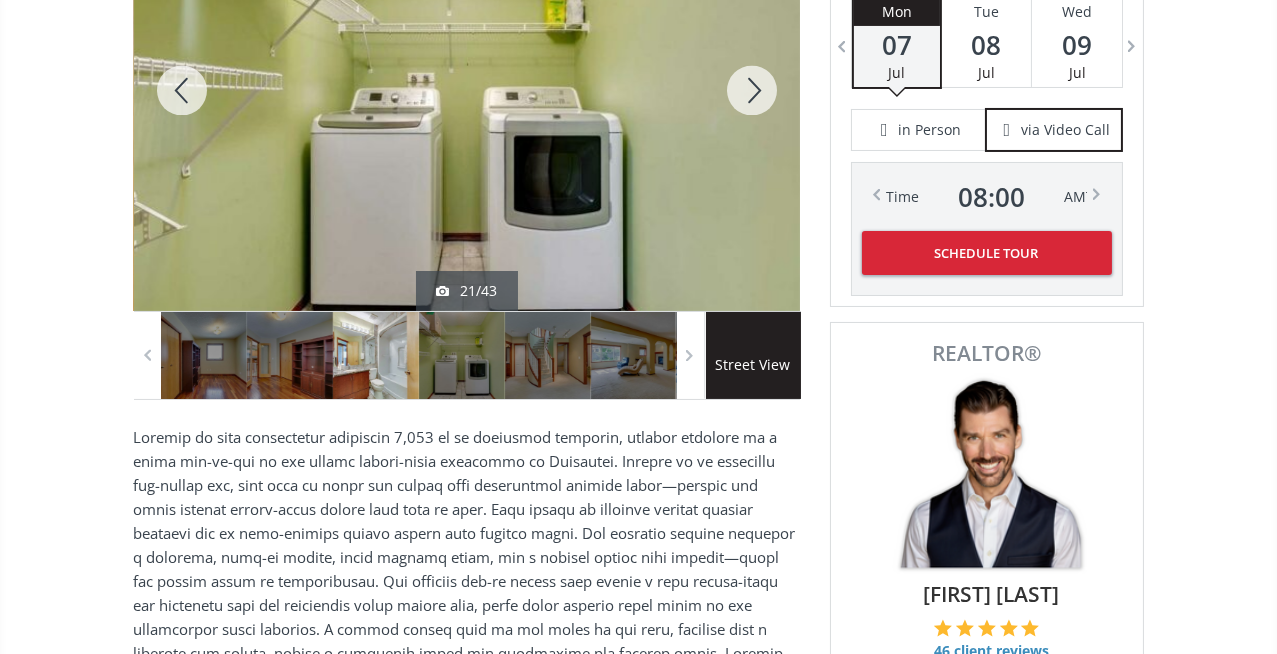 click at bounding box center (752, 90) 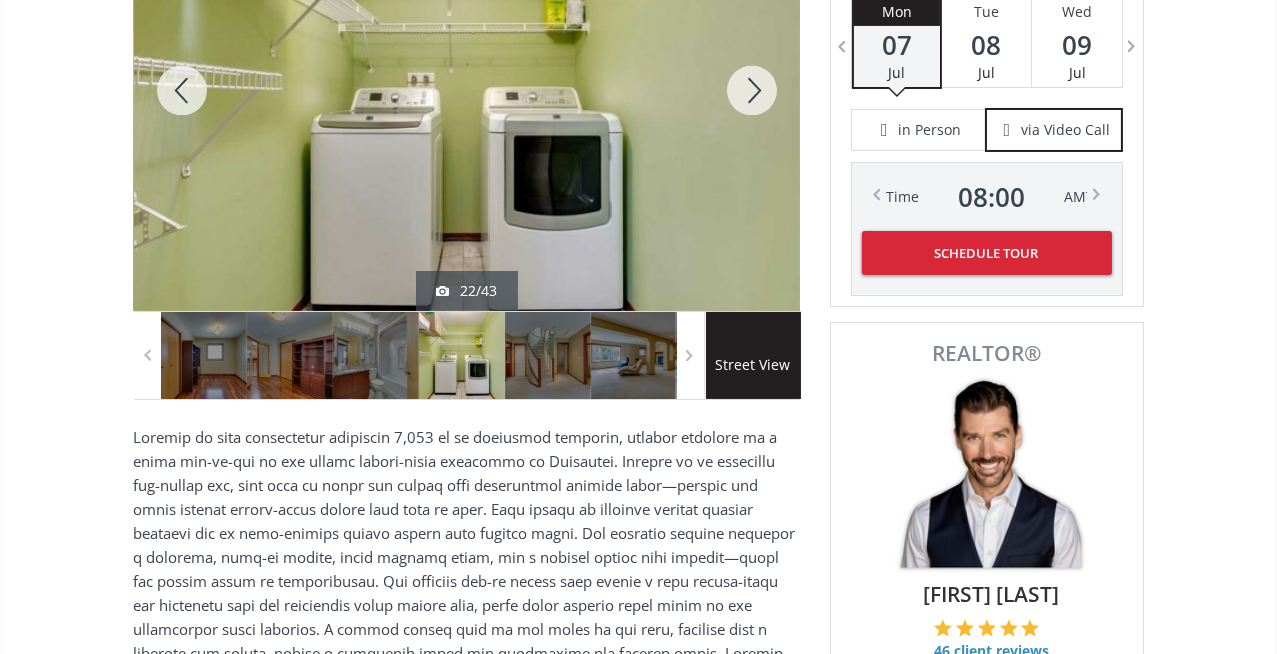 click at bounding box center (752, 90) 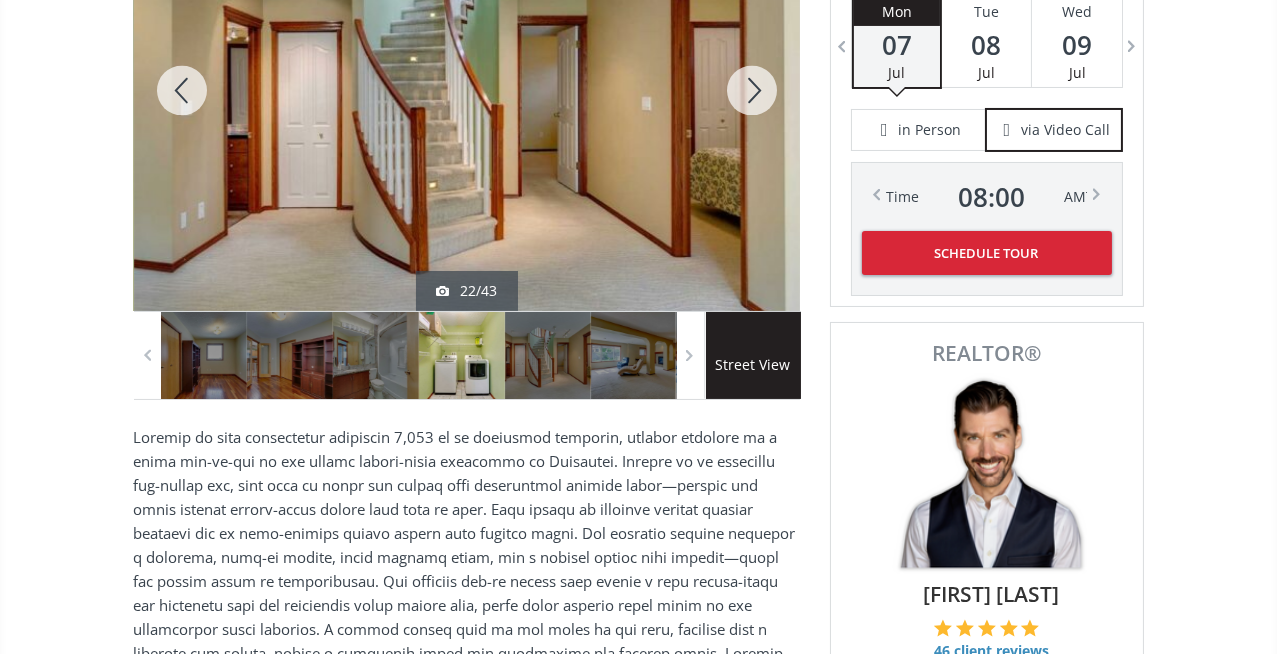 click at bounding box center (752, 90) 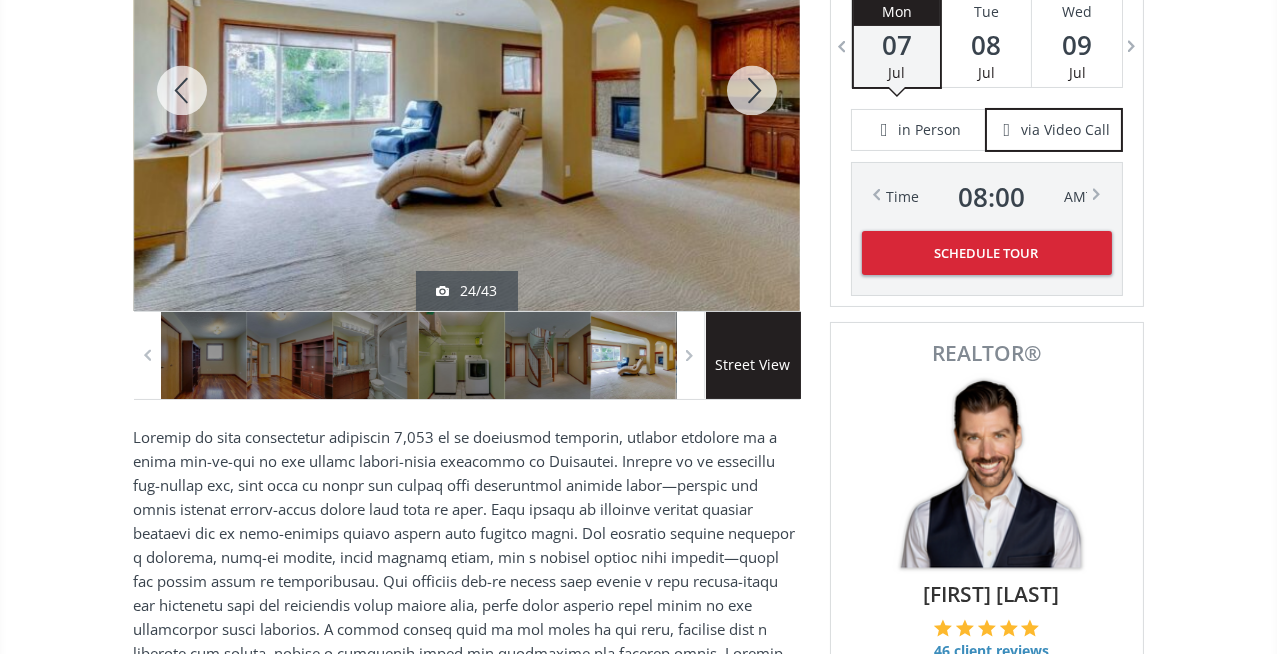 click at bounding box center (752, 90) 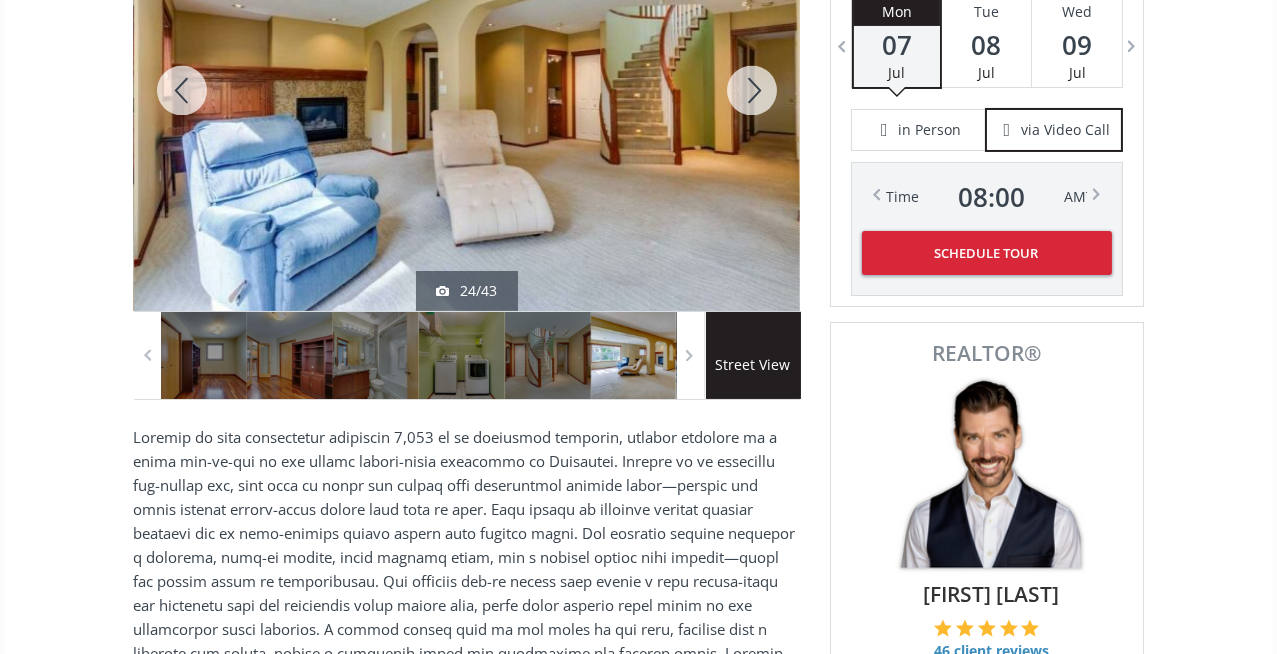 click at bounding box center [752, 90] 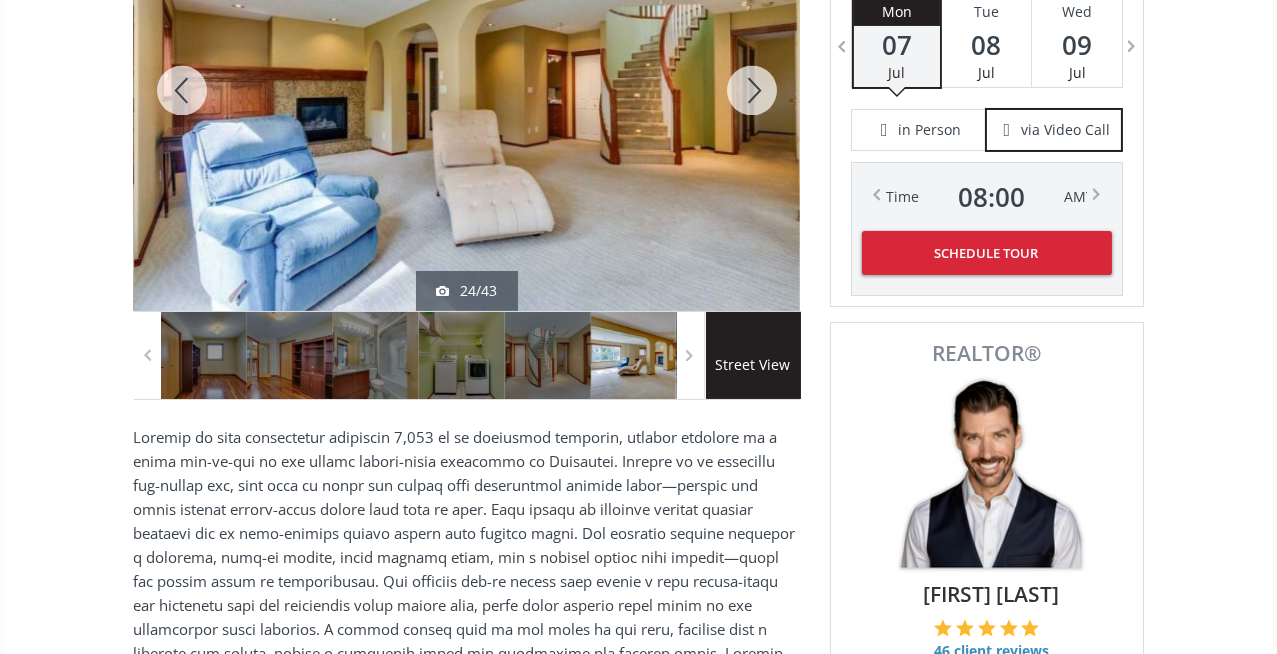 click at bounding box center (752, 90) 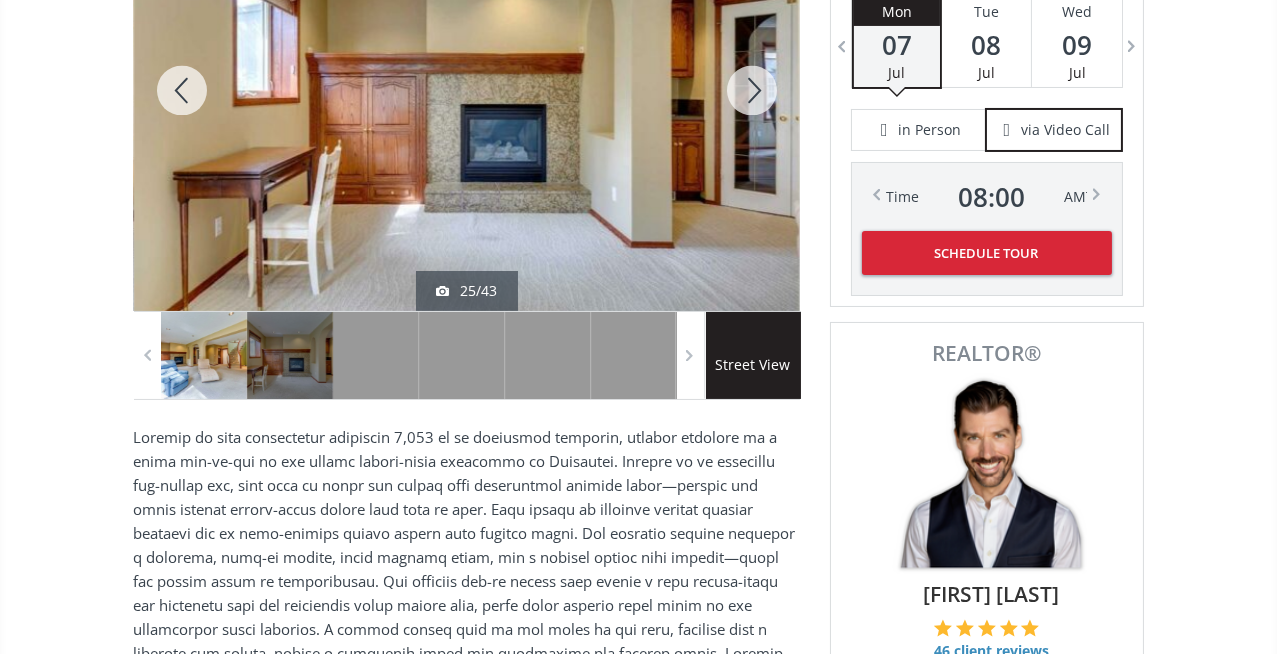 click at bounding box center (752, 90) 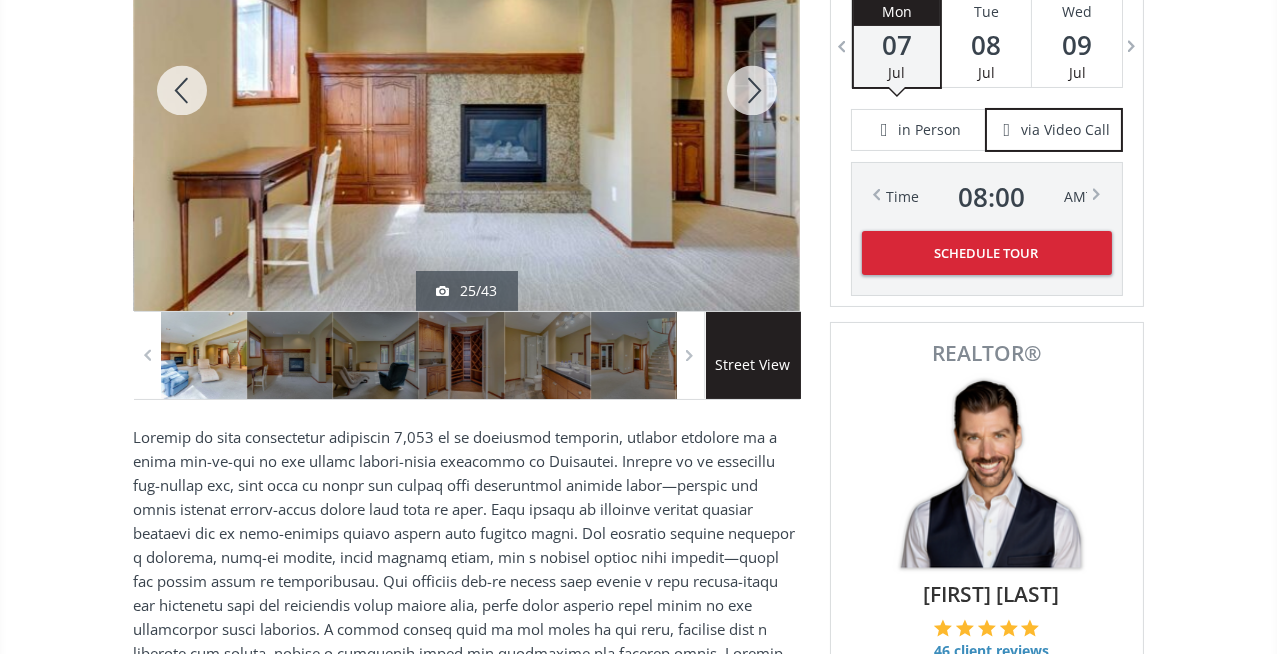 click at bounding box center (752, 90) 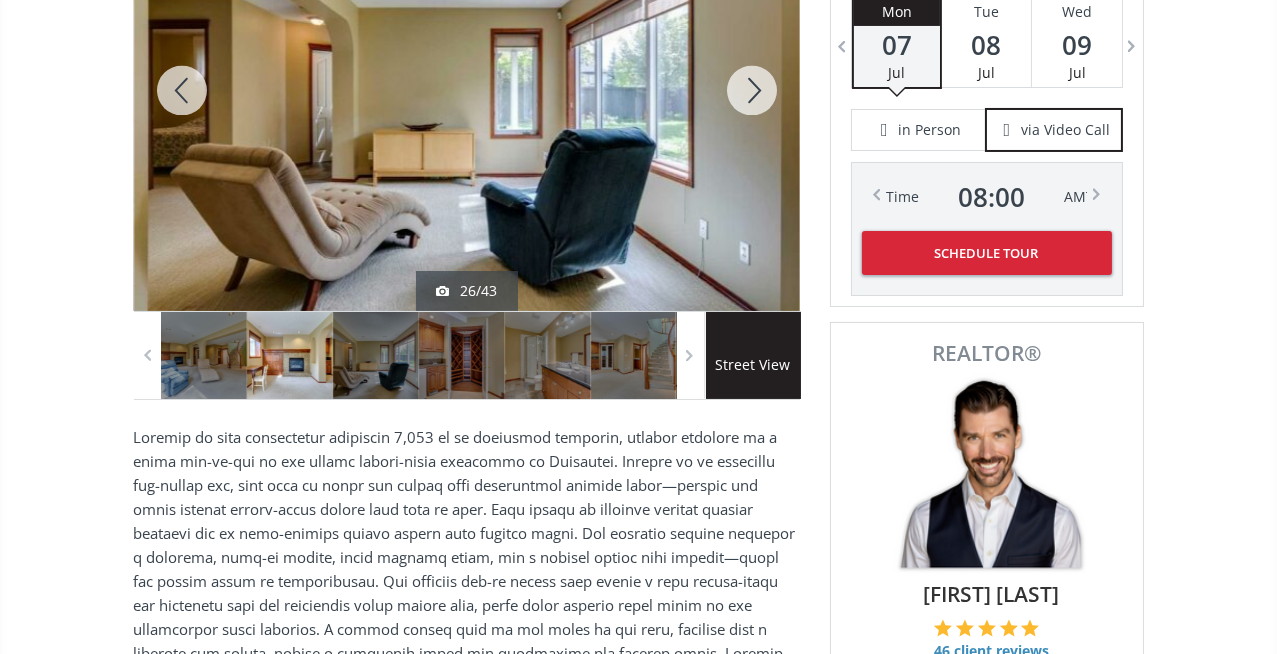 click at bounding box center [752, 90] 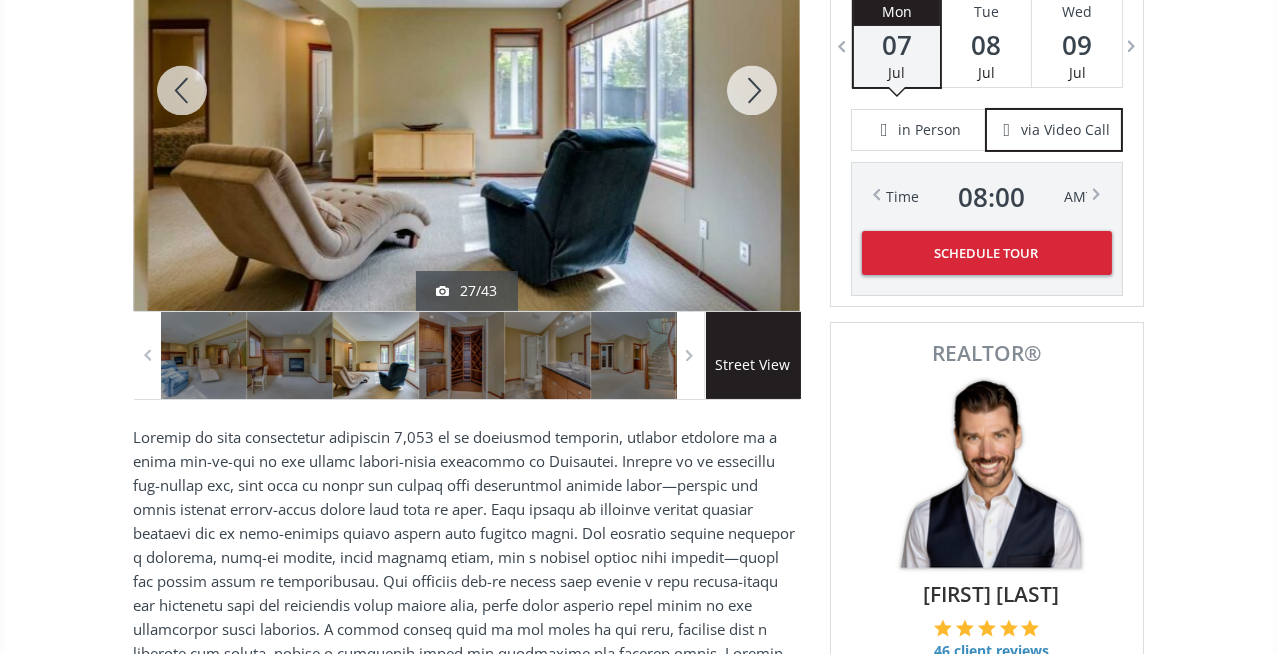 click at bounding box center (752, 90) 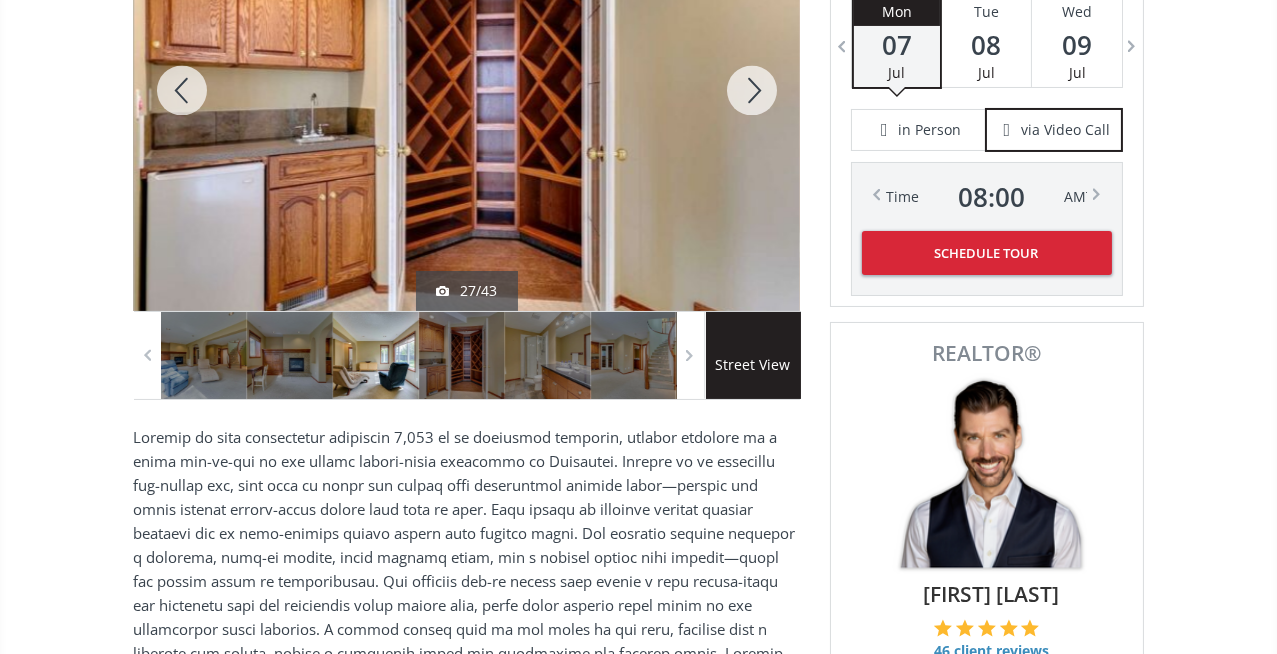 click at bounding box center (752, 90) 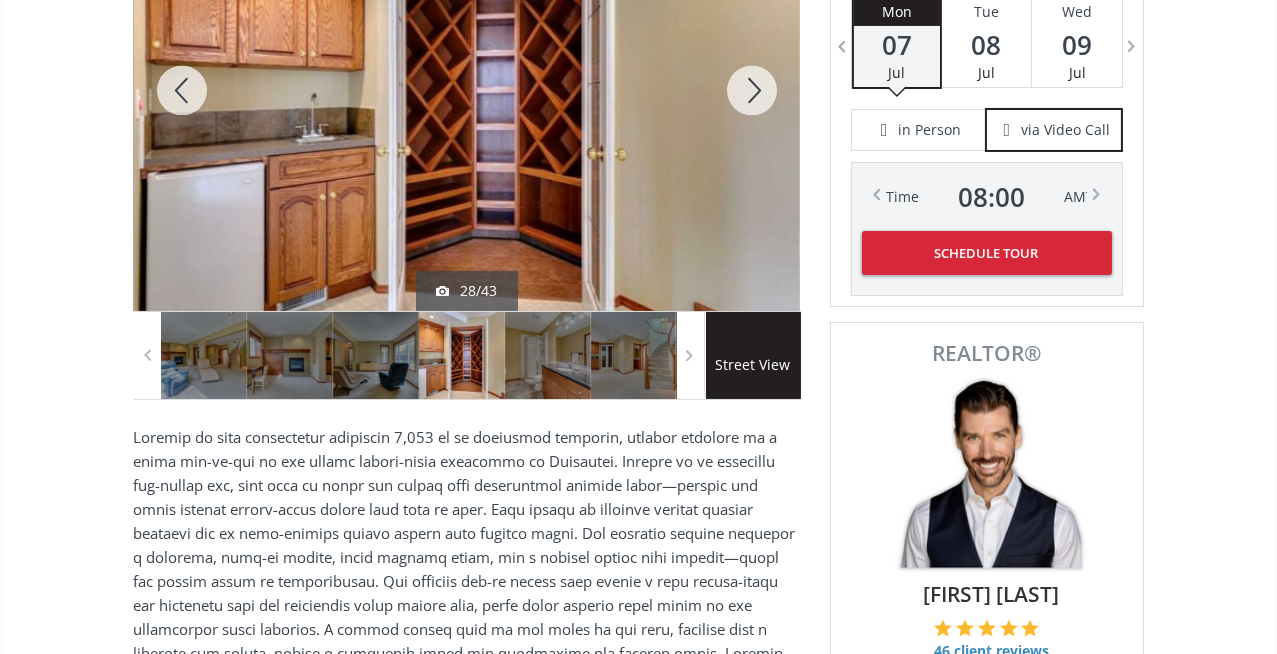 click at bounding box center (752, 90) 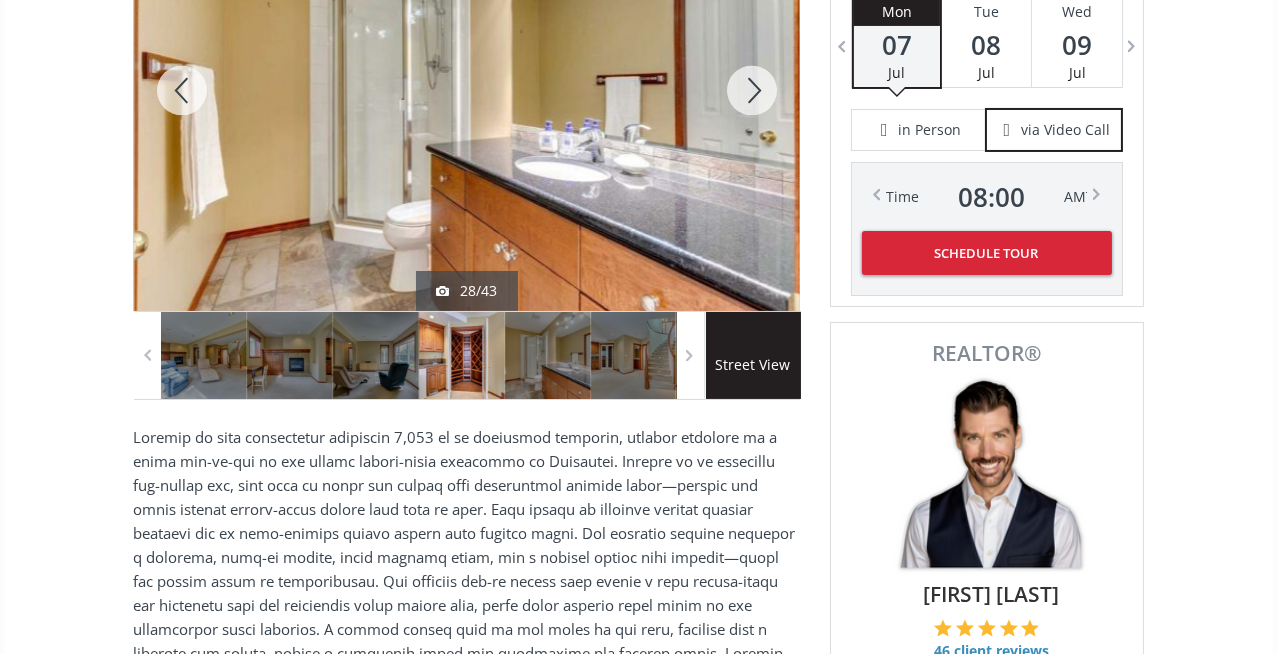 click at bounding box center (752, 90) 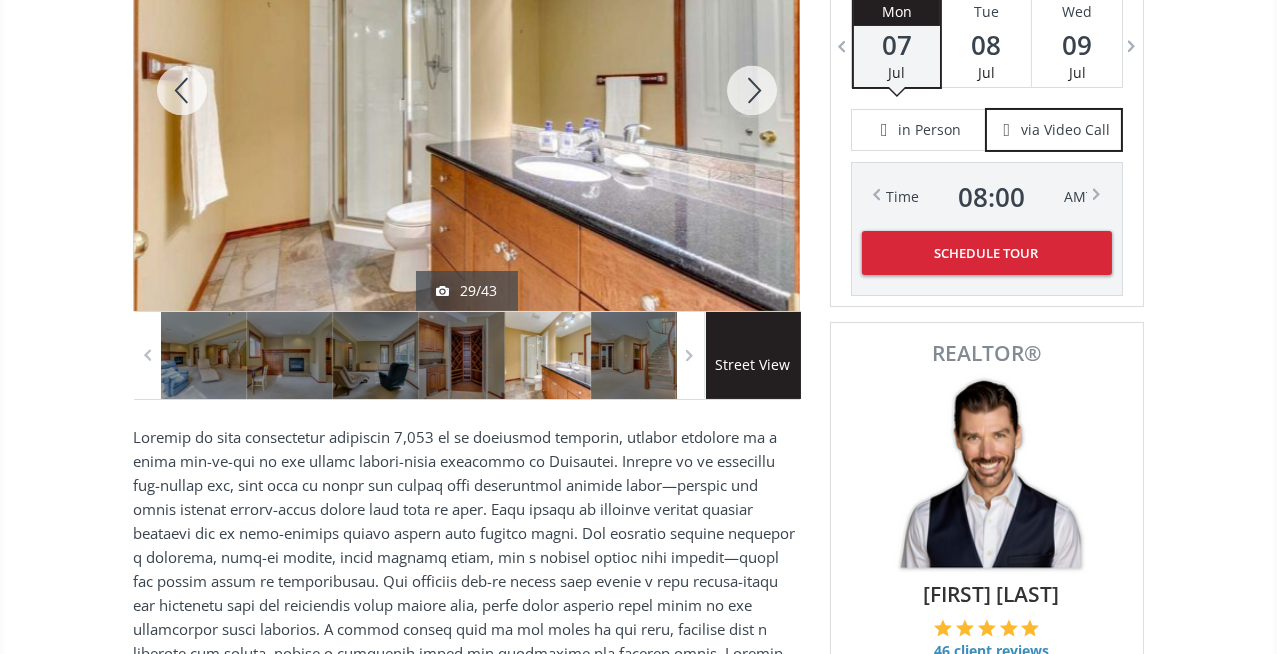 click at bounding box center [752, 90] 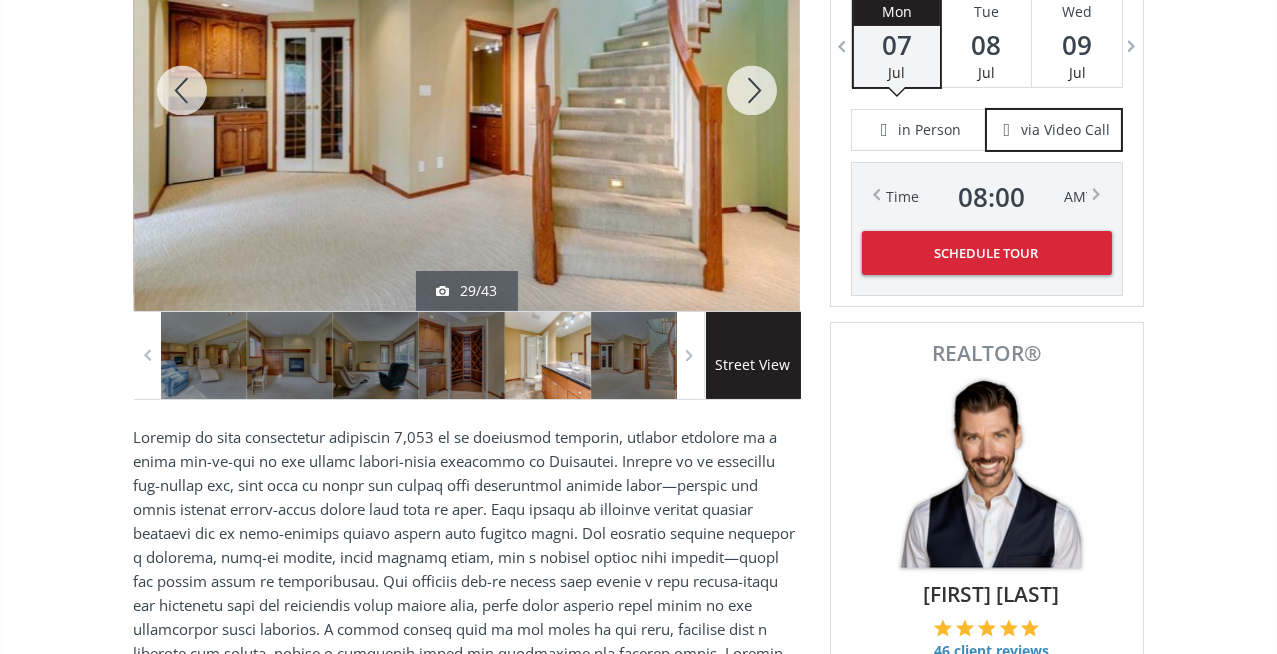 click at bounding box center [752, 90] 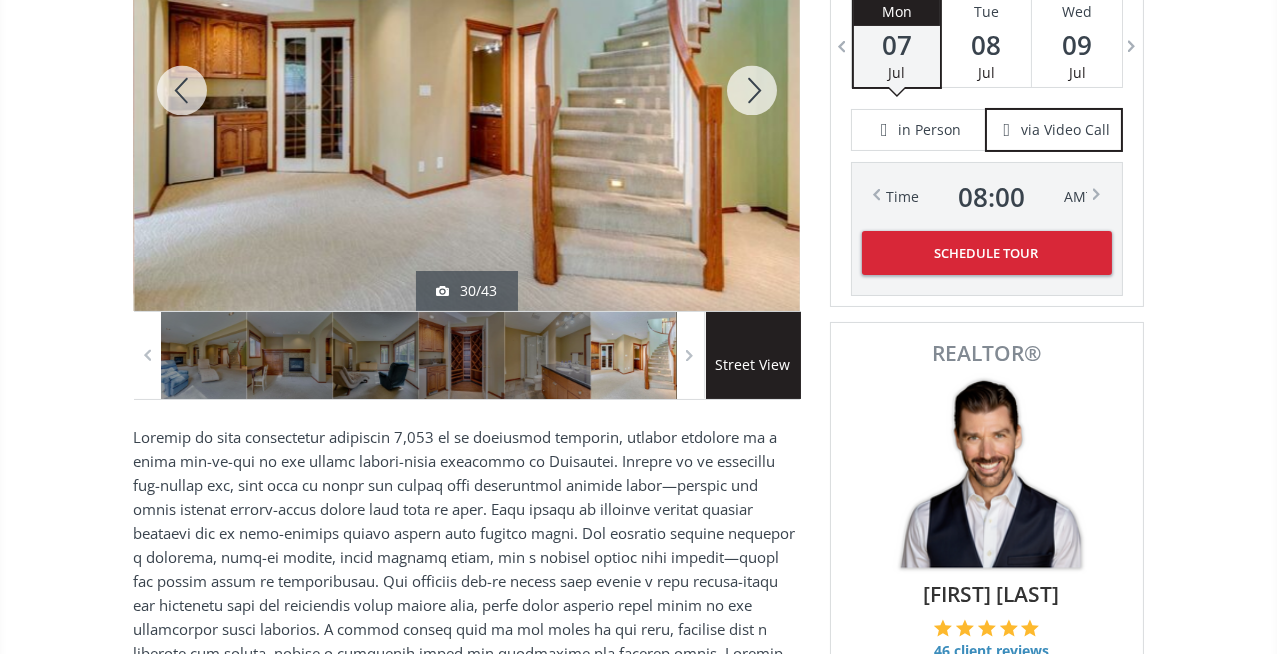 click at bounding box center [752, 90] 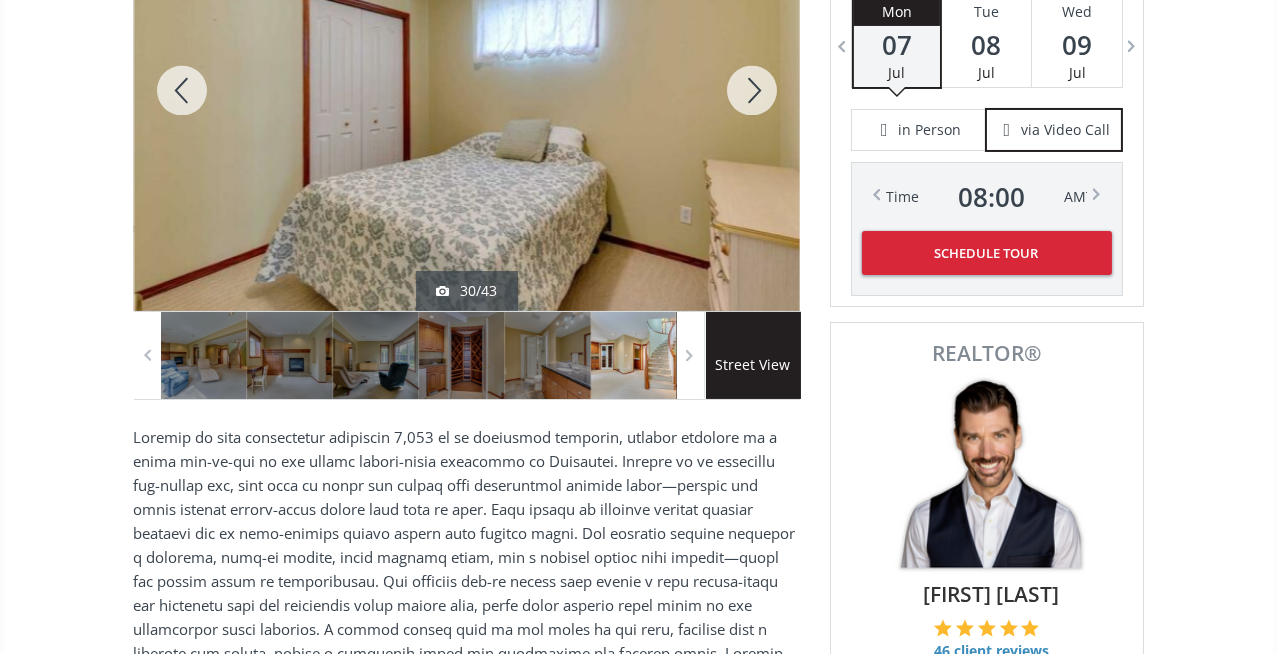 click at bounding box center [752, 90] 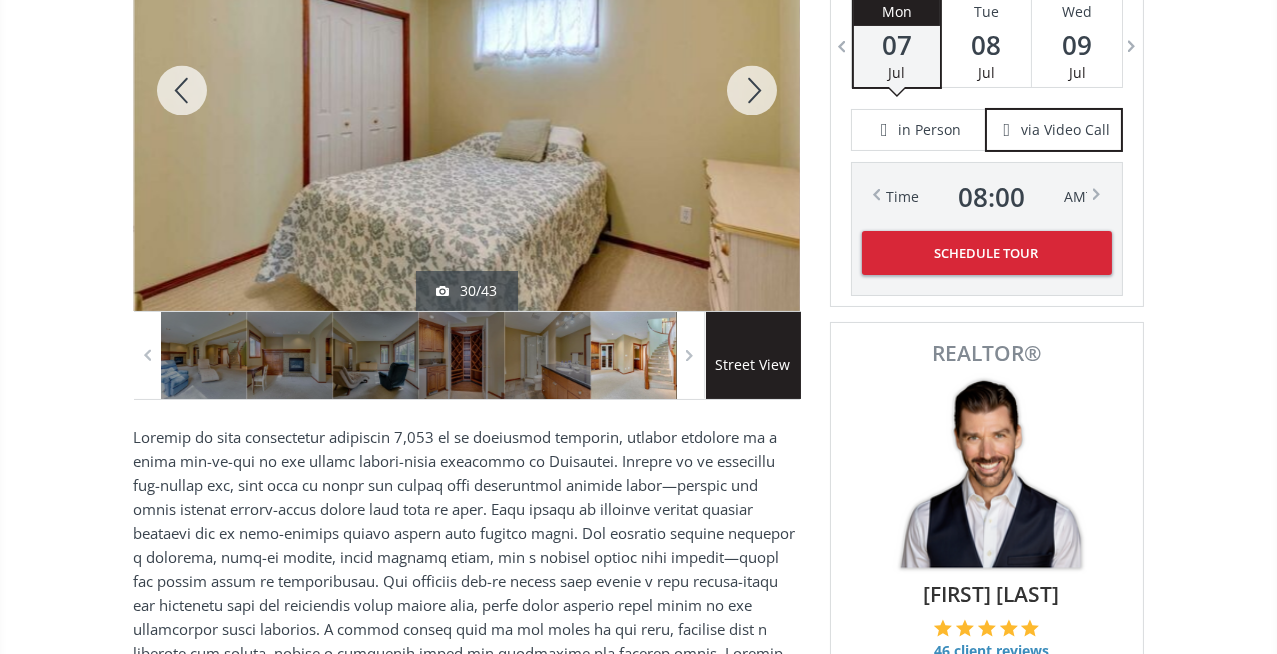 click at bounding box center [752, 90] 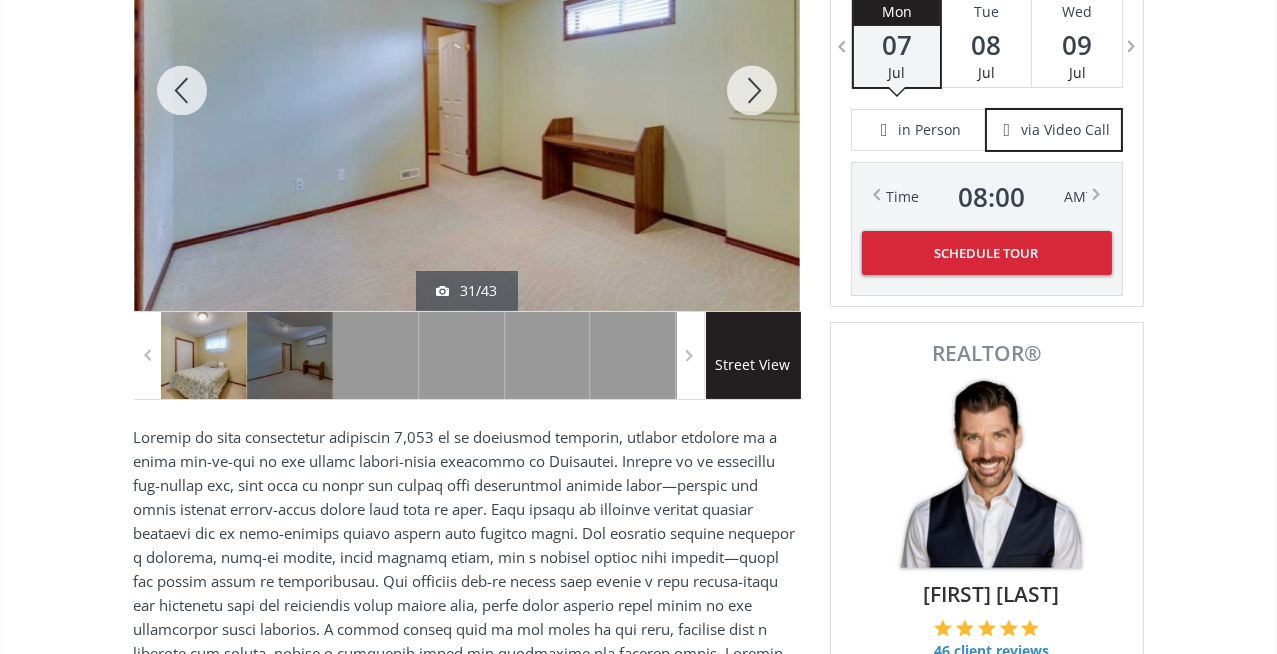 click at bounding box center (752, 90) 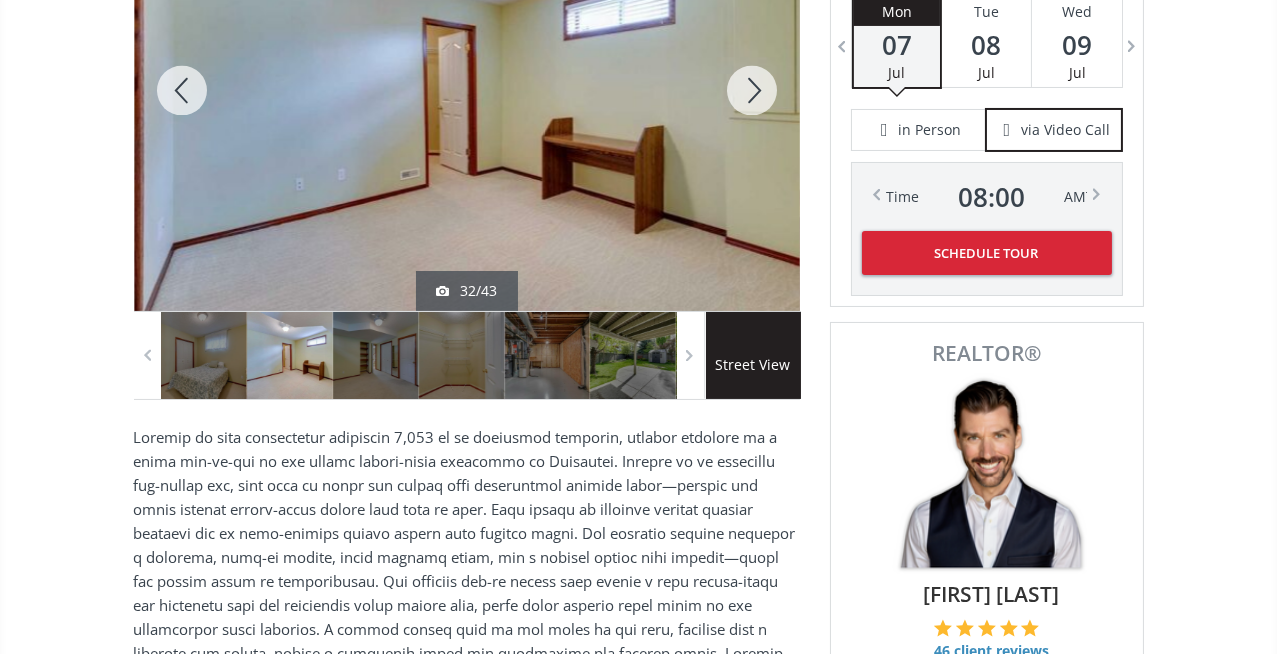 click at bounding box center (752, 90) 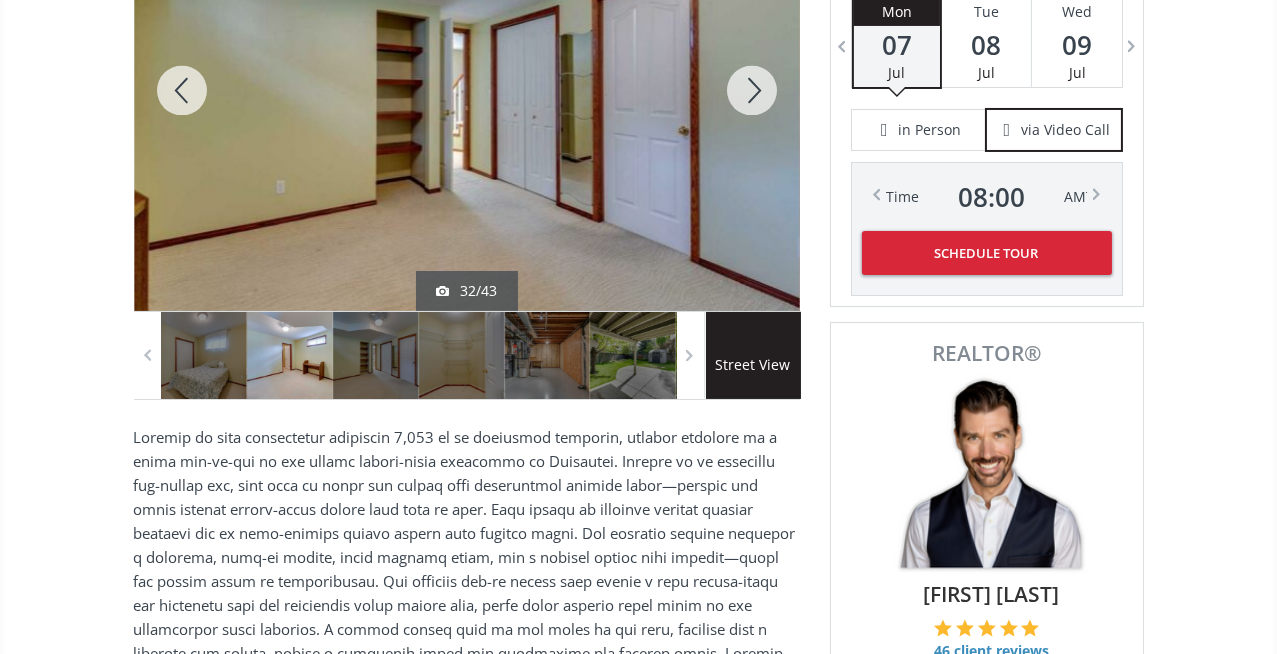 click at bounding box center (752, 90) 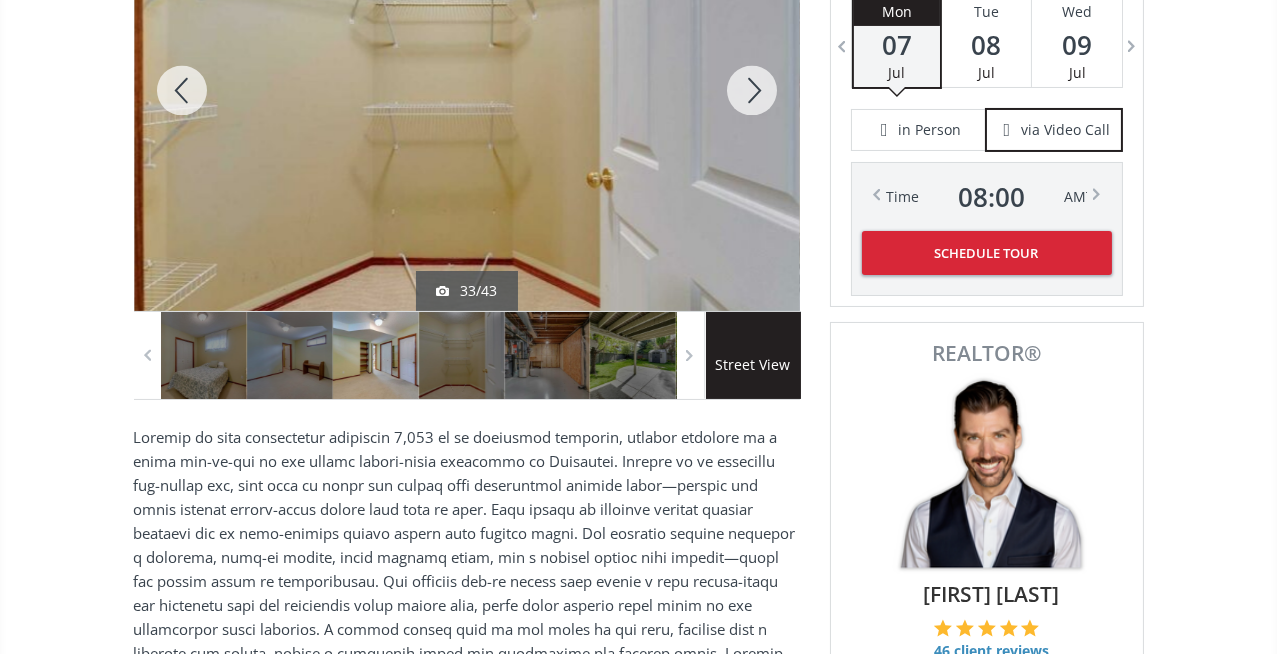 click at bounding box center [752, 90] 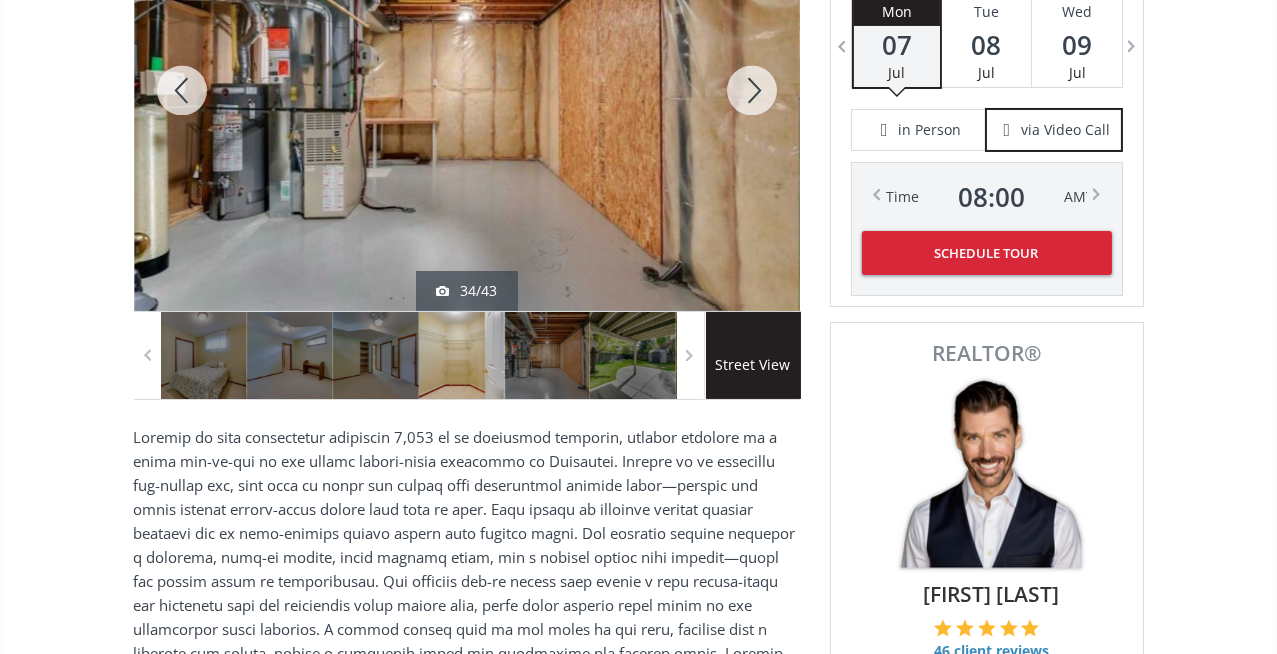 click at bounding box center [752, 90] 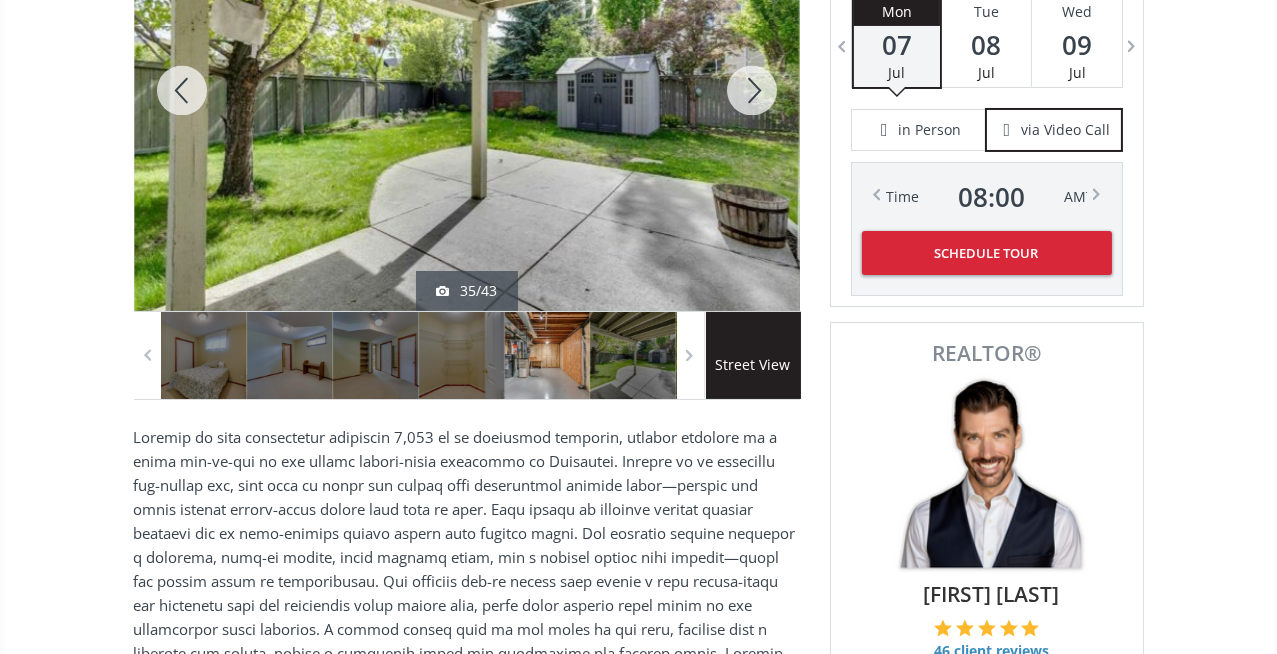 click at bounding box center (752, 90) 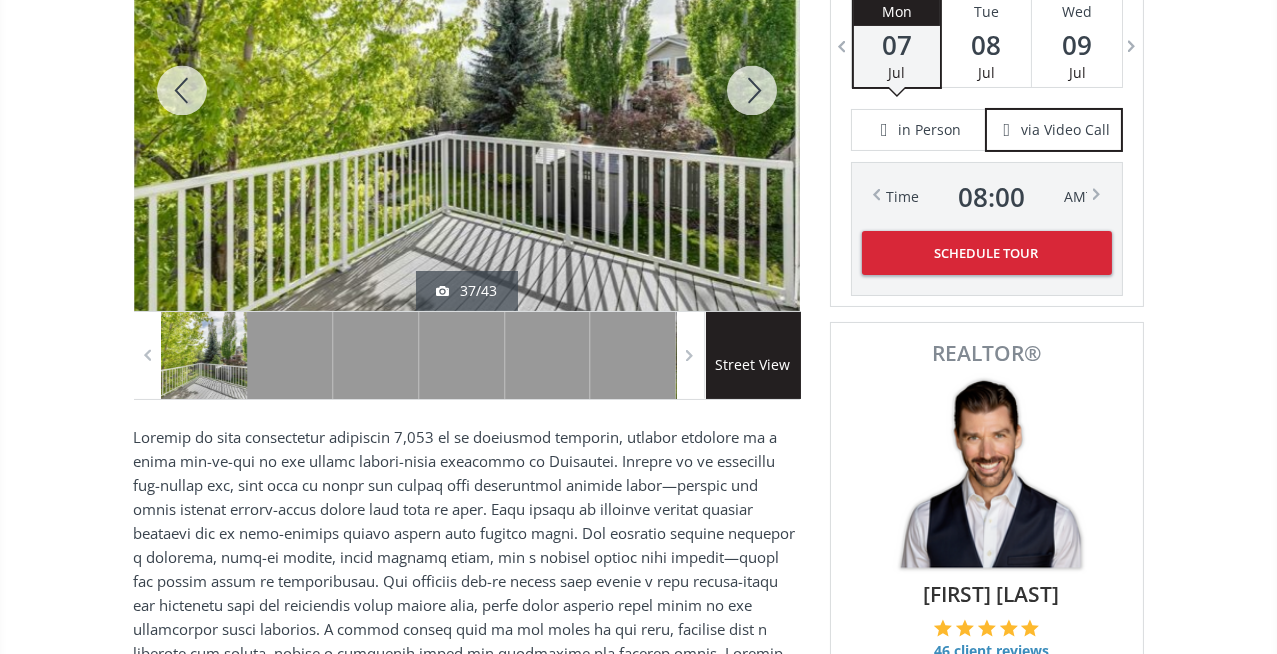 click at bounding box center [752, 90] 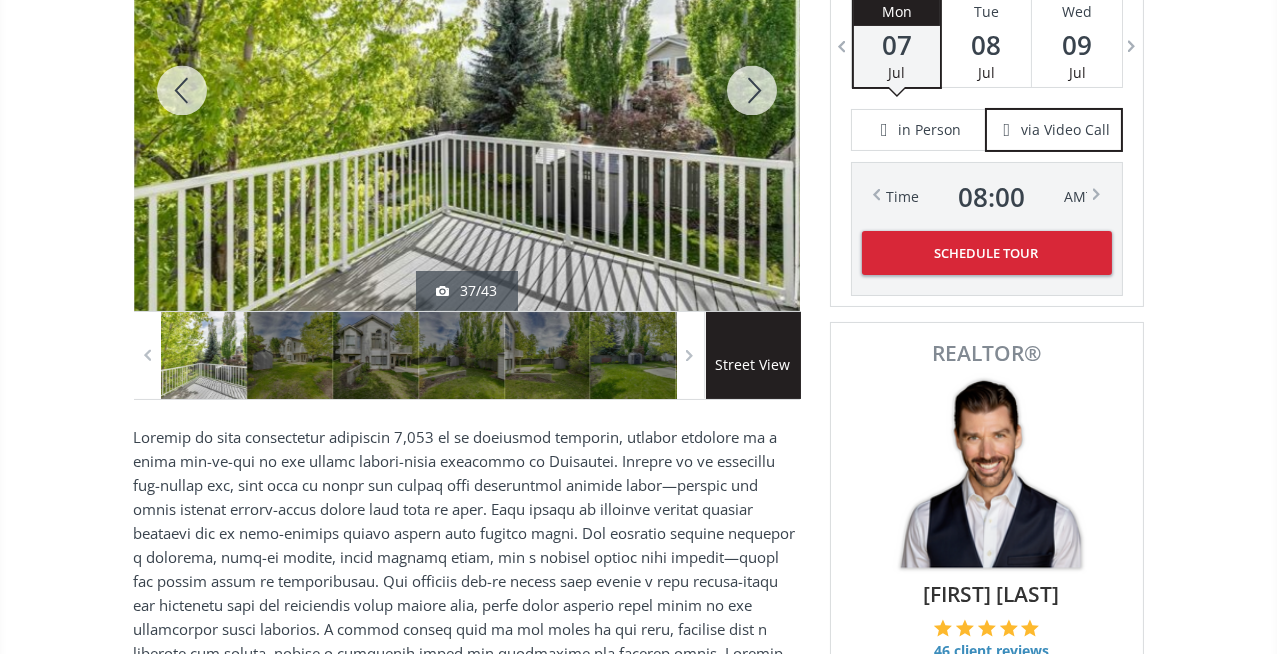 drag, startPoint x: 759, startPoint y: 87, endPoint x: 690, endPoint y: 84, distance: 69.065186 